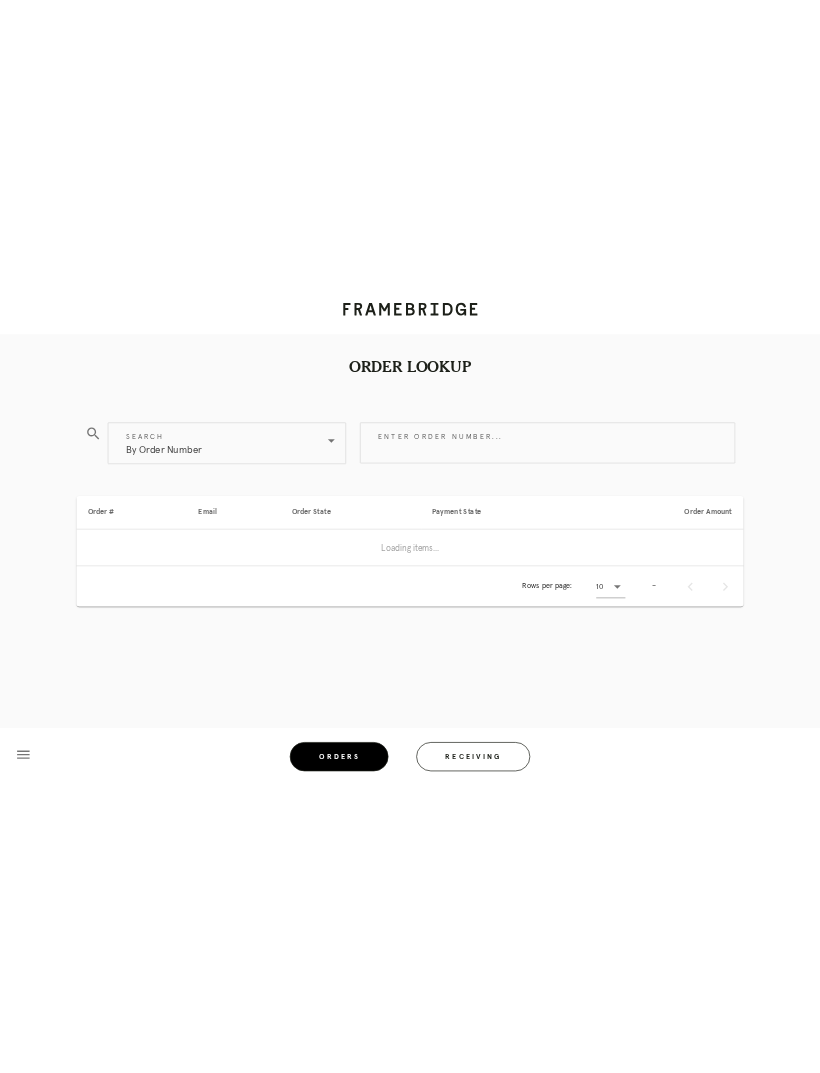scroll, scrollTop: 0, scrollLeft: 0, axis: both 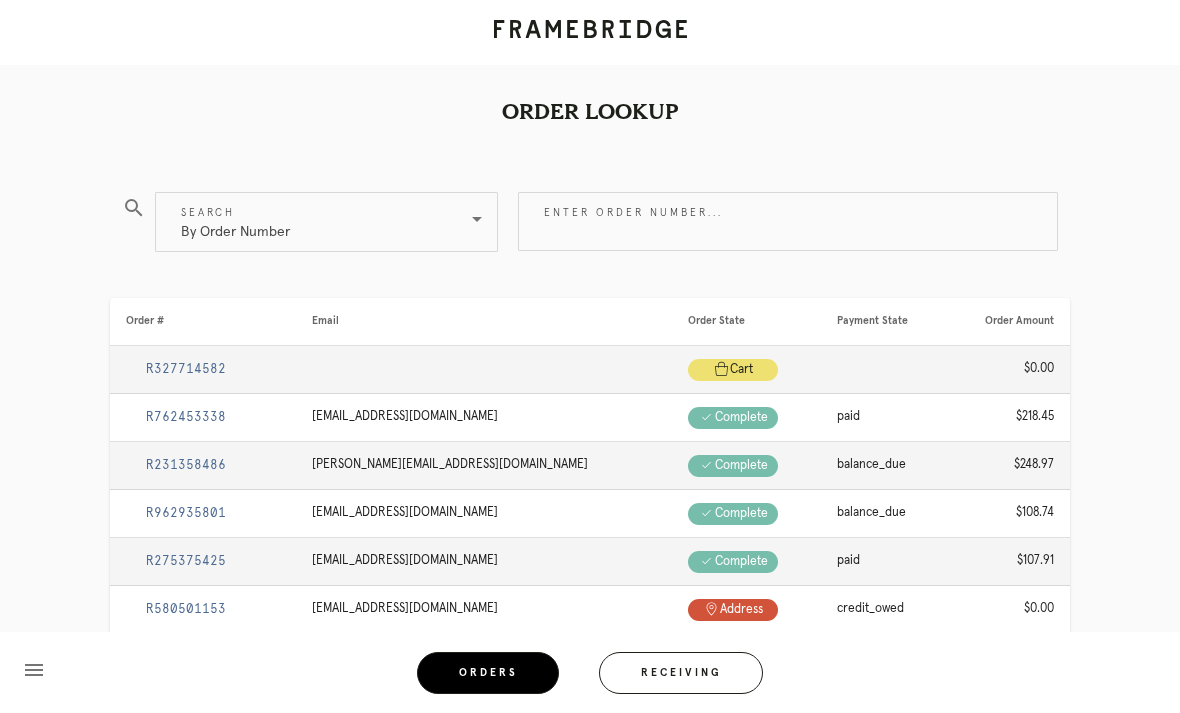 click on "Receiving" at bounding box center [681, 673] 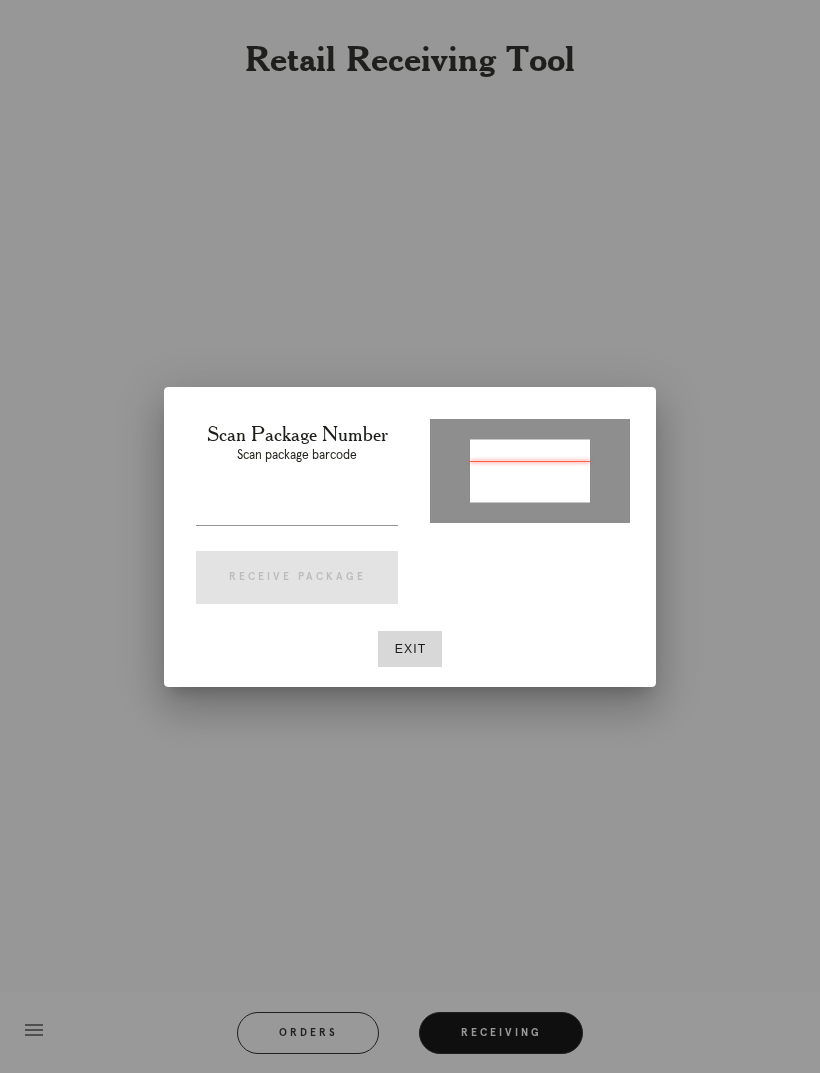 click at bounding box center [297, 509] 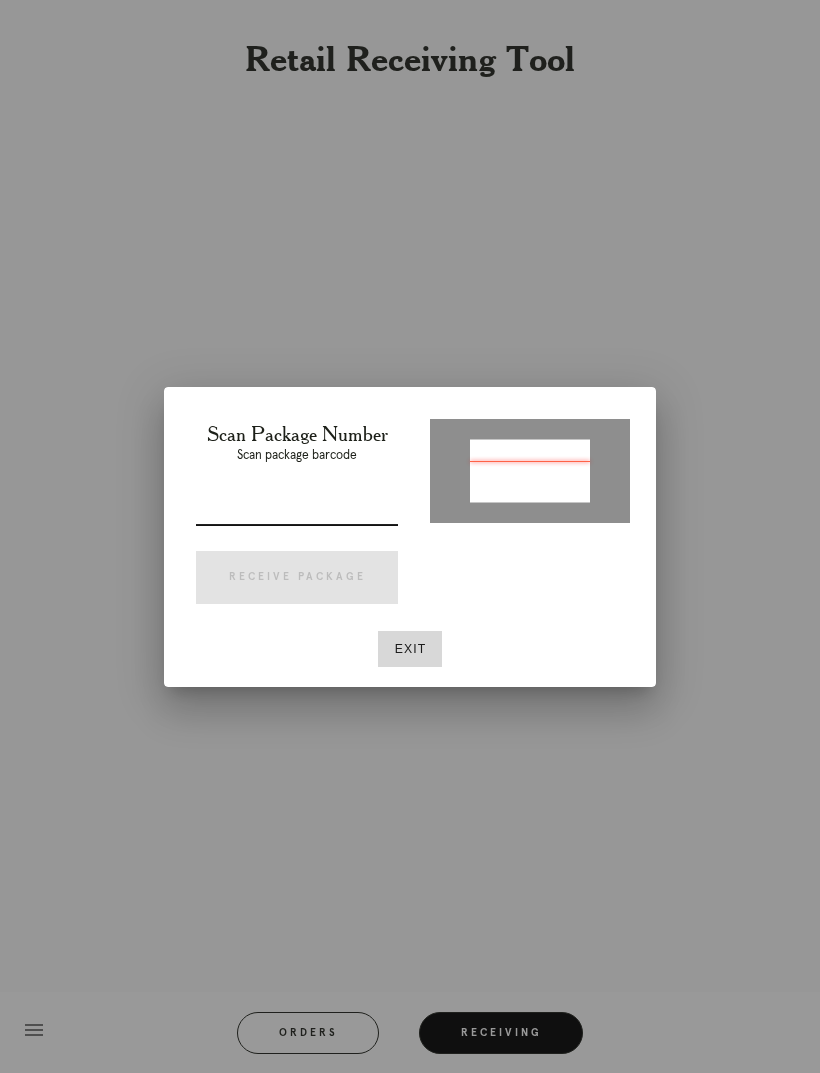 click at bounding box center (297, 509) 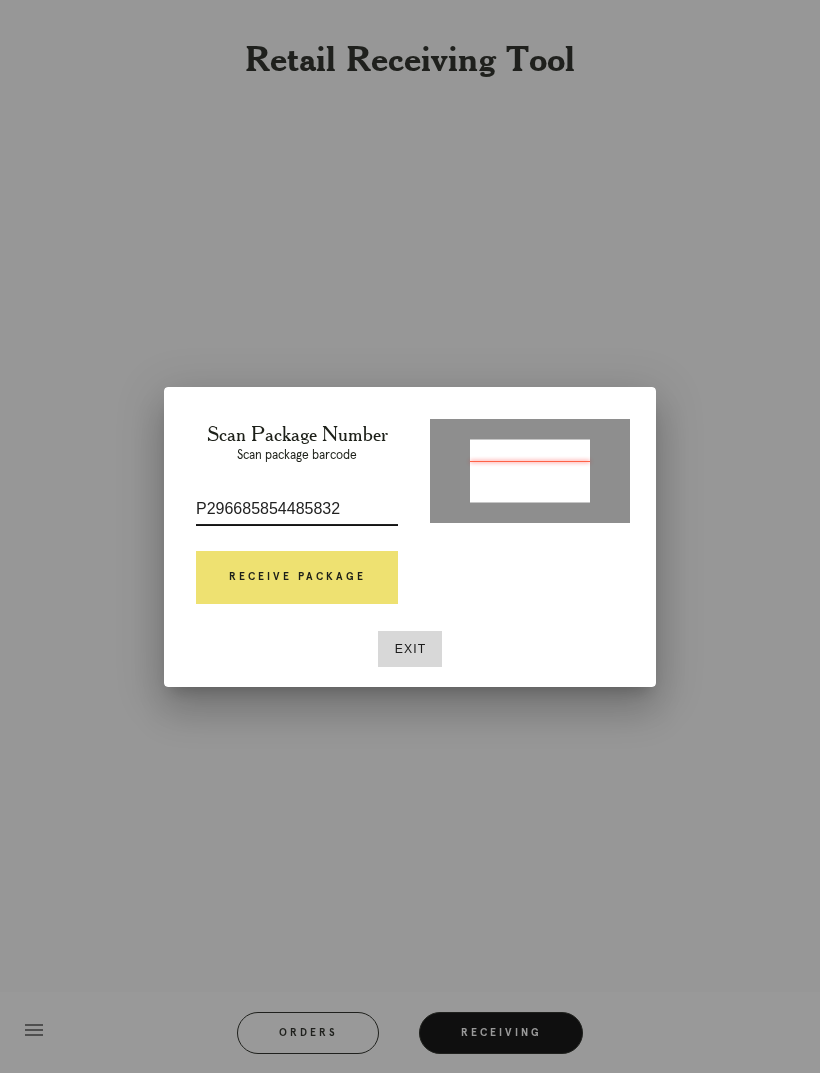 type on "P296685854485832" 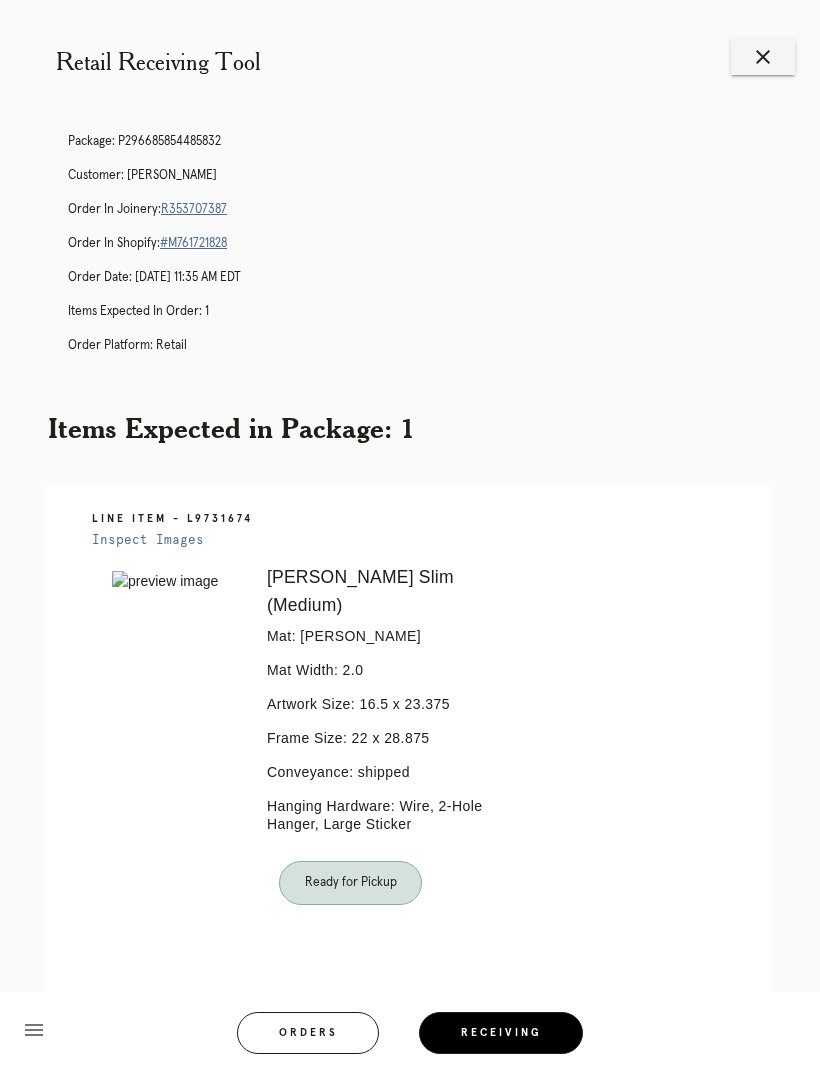 click on "R353707387" at bounding box center [194, 209] 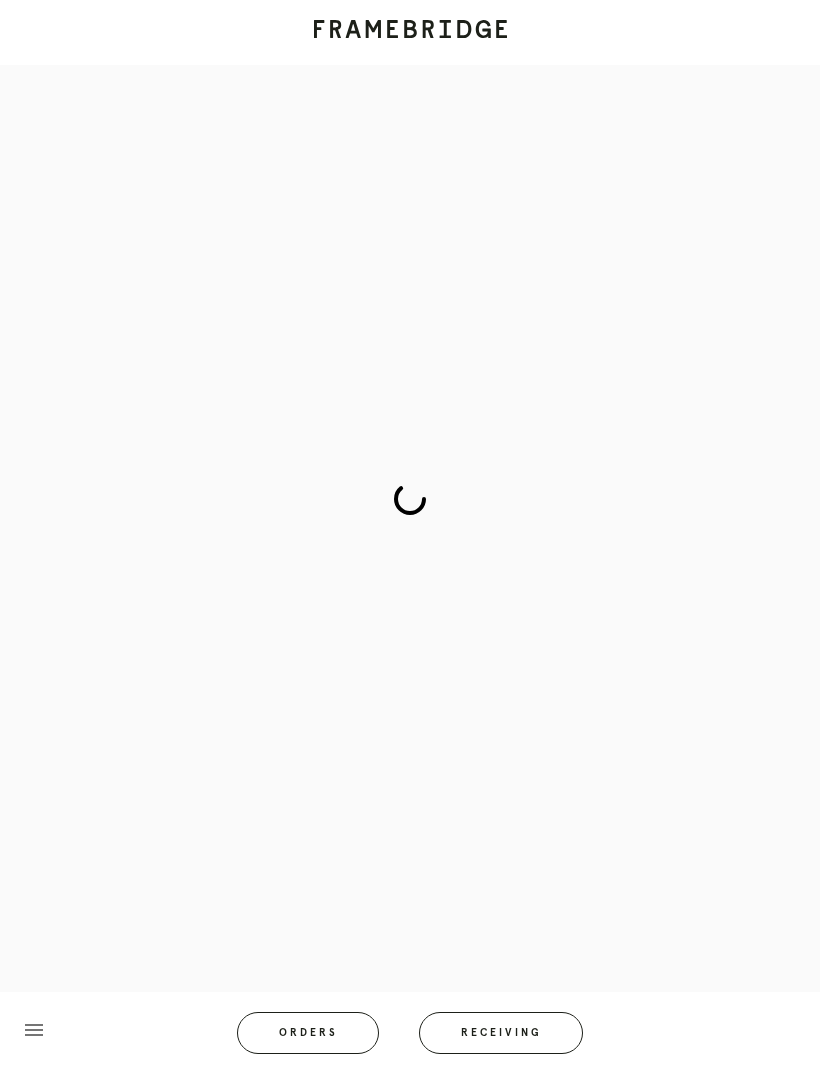 scroll, scrollTop: 0, scrollLeft: 0, axis: both 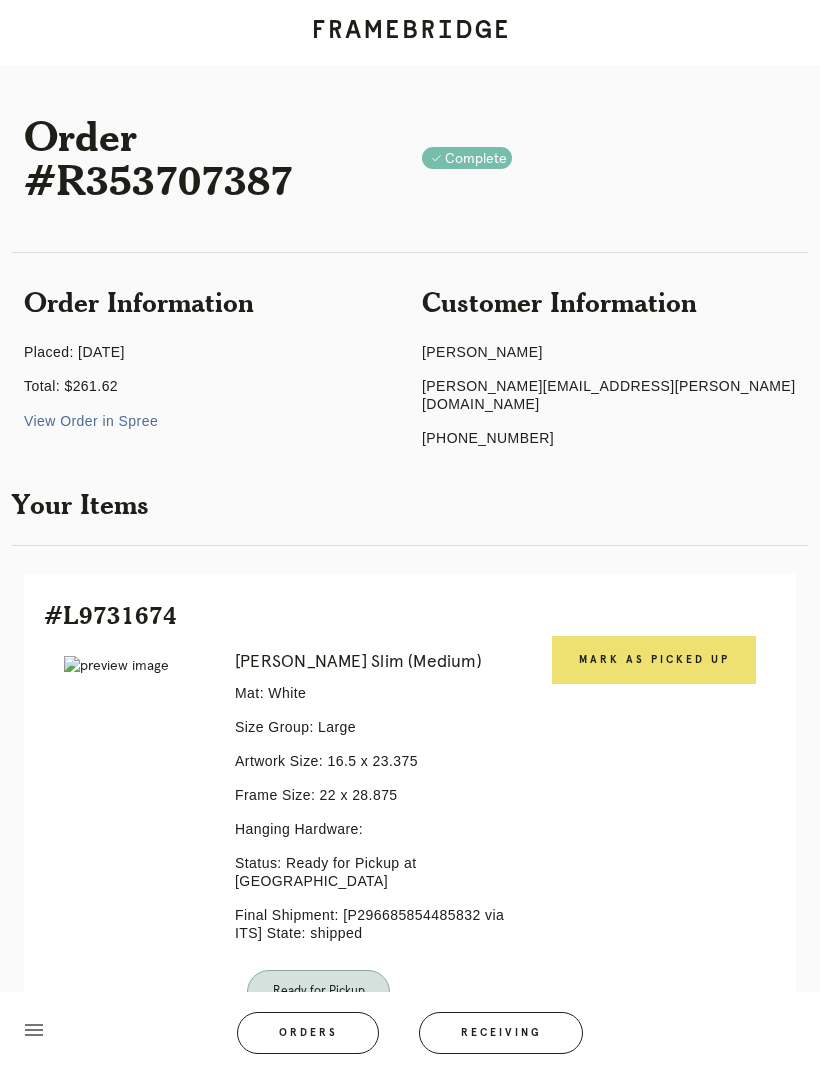 click on "Mark as Picked Up" at bounding box center (654, 660) 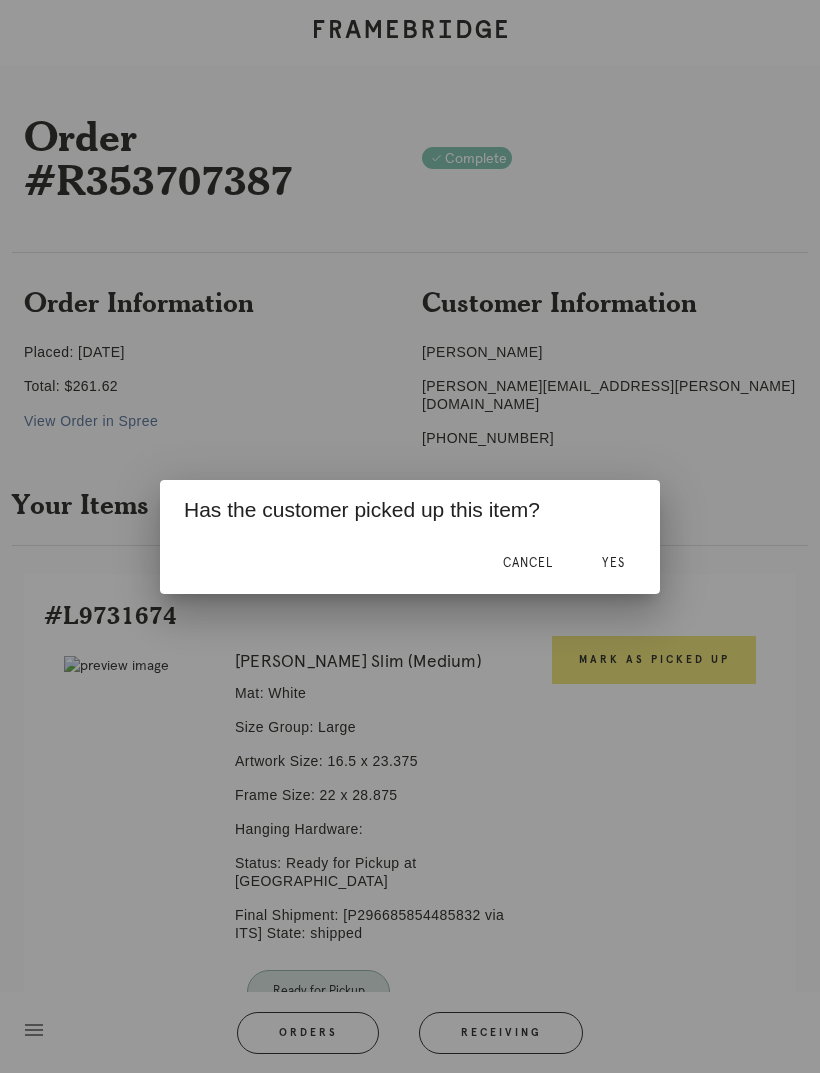 click on "Yes" at bounding box center [613, 563] 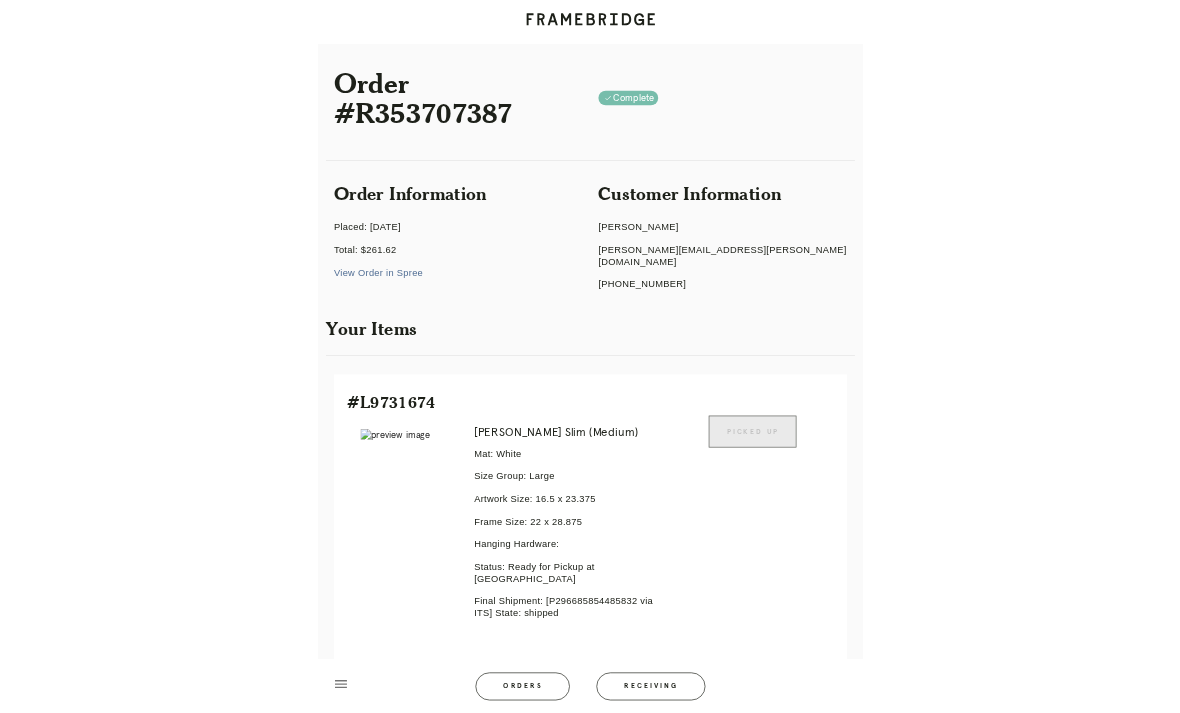 scroll, scrollTop: 167, scrollLeft: 0, axis: vertical 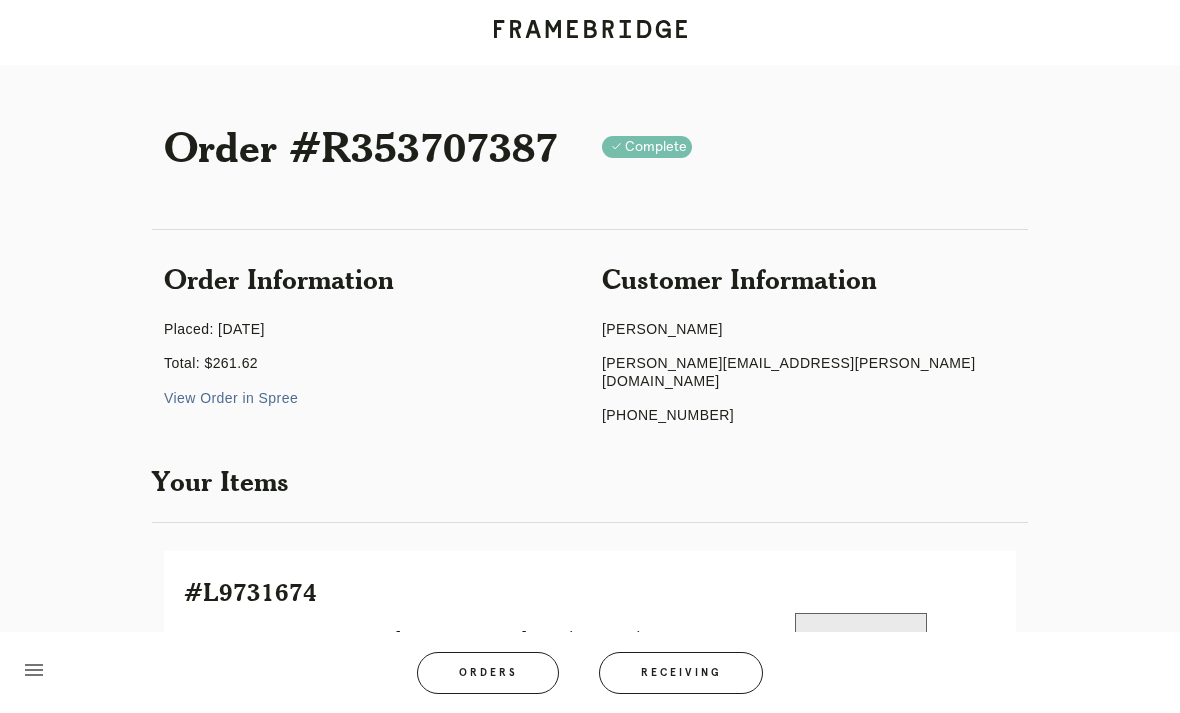 click on "Orders" at bounding box center [488, 673] 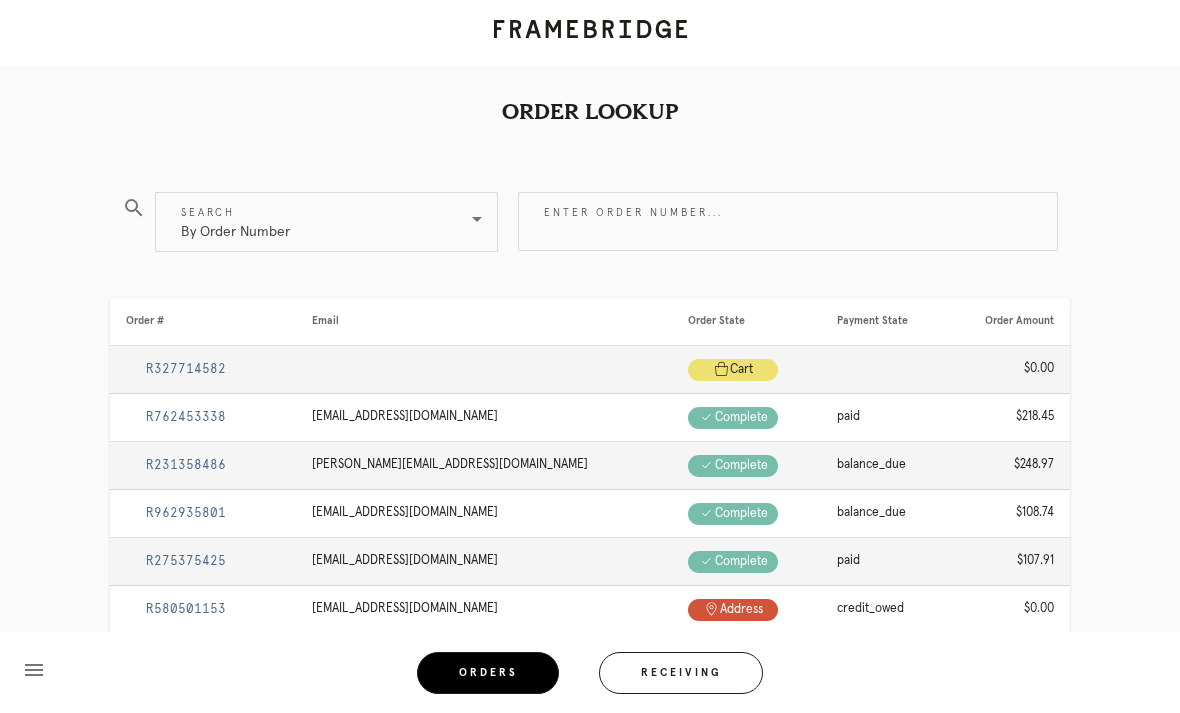 click on "By Order Number" at bounding box center [235, 222] 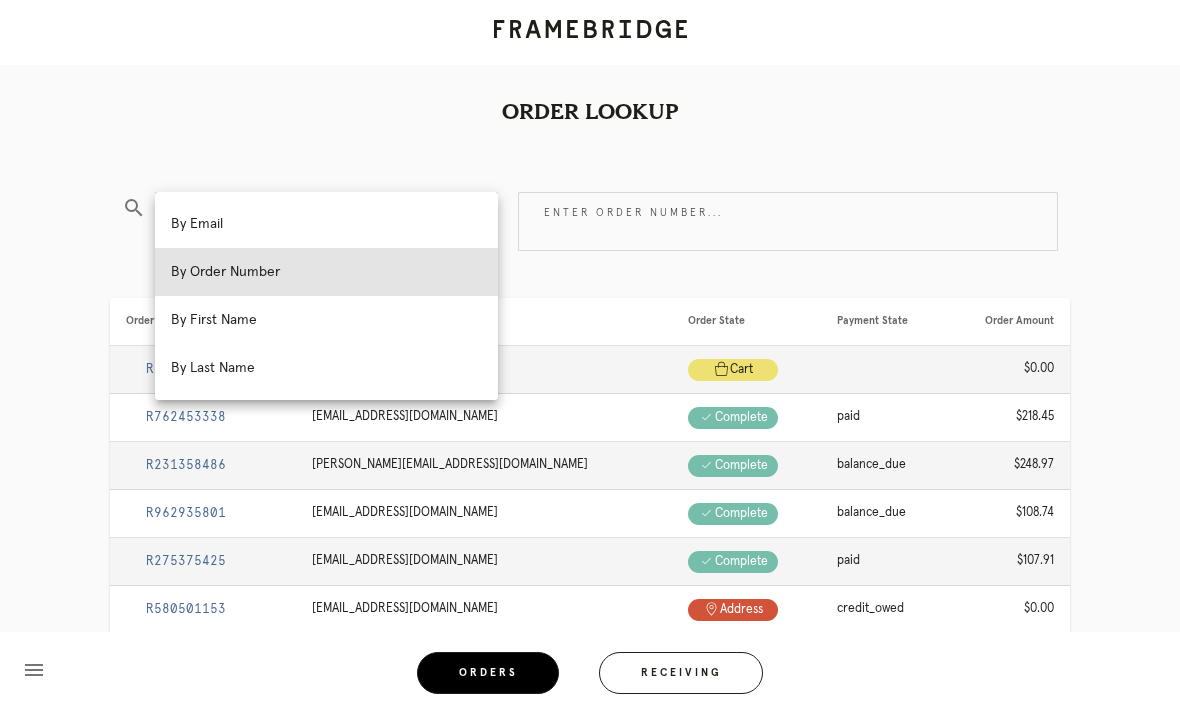 click on "By Email" at bounding box center (326, 224) 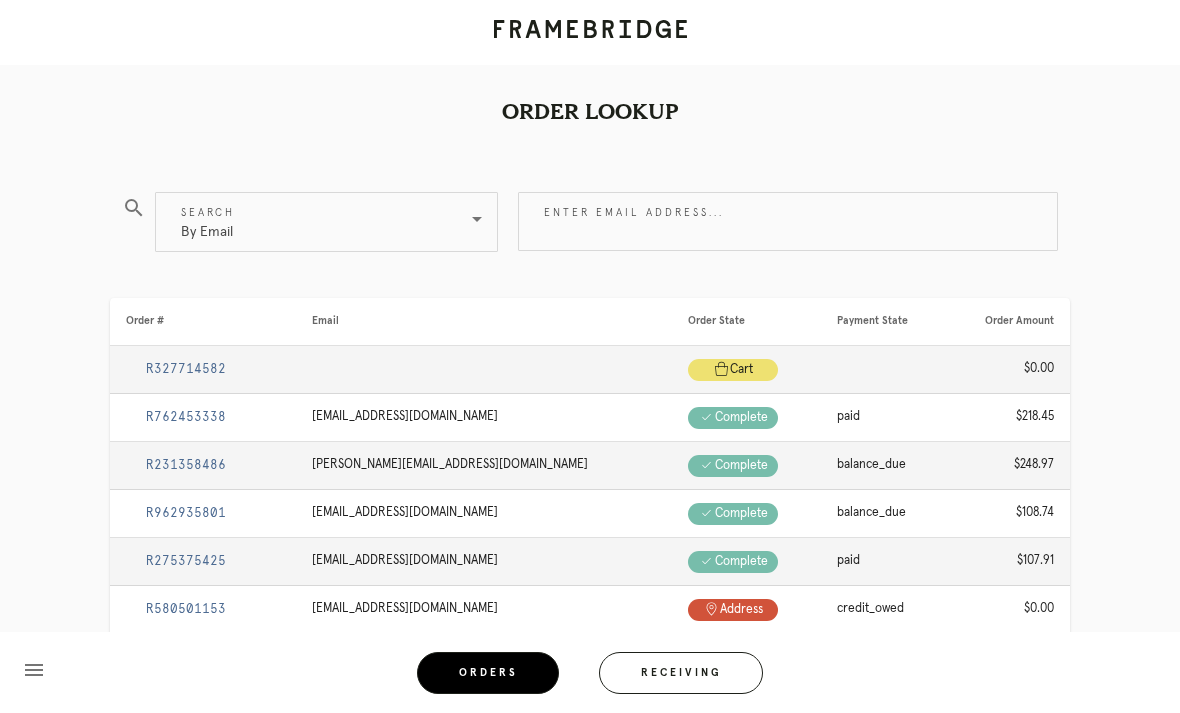 click on "Enter email address..." at bounding box center (788, 221) 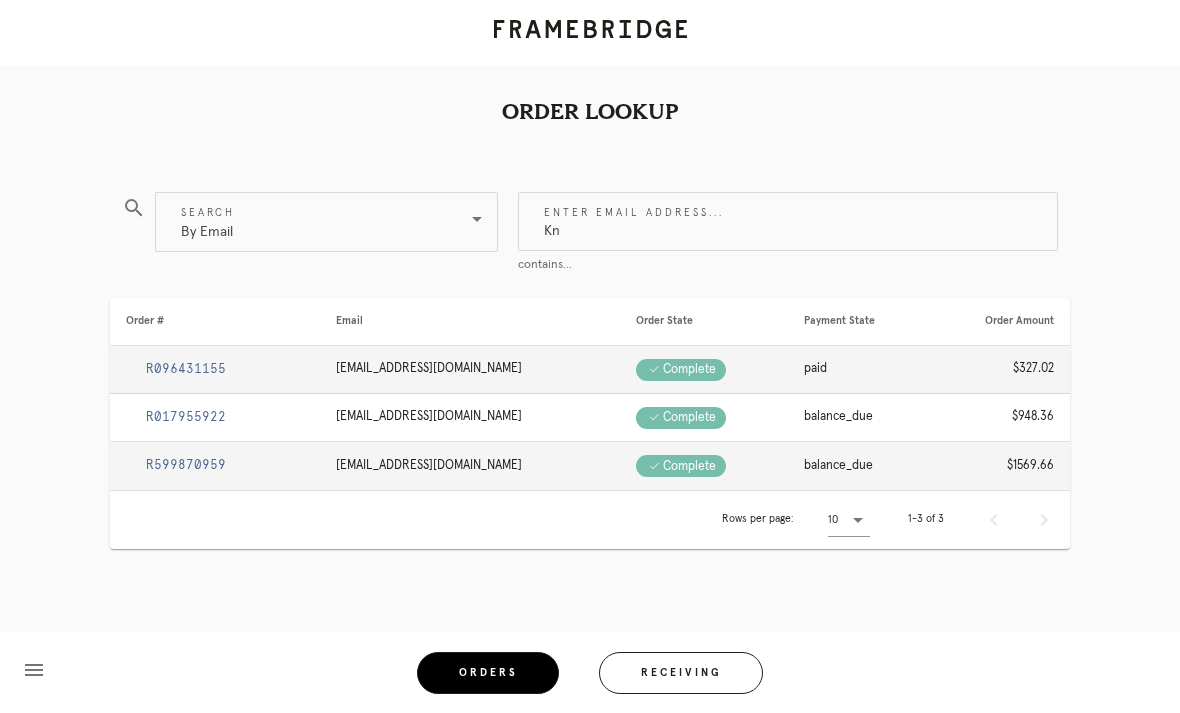 type on "K" 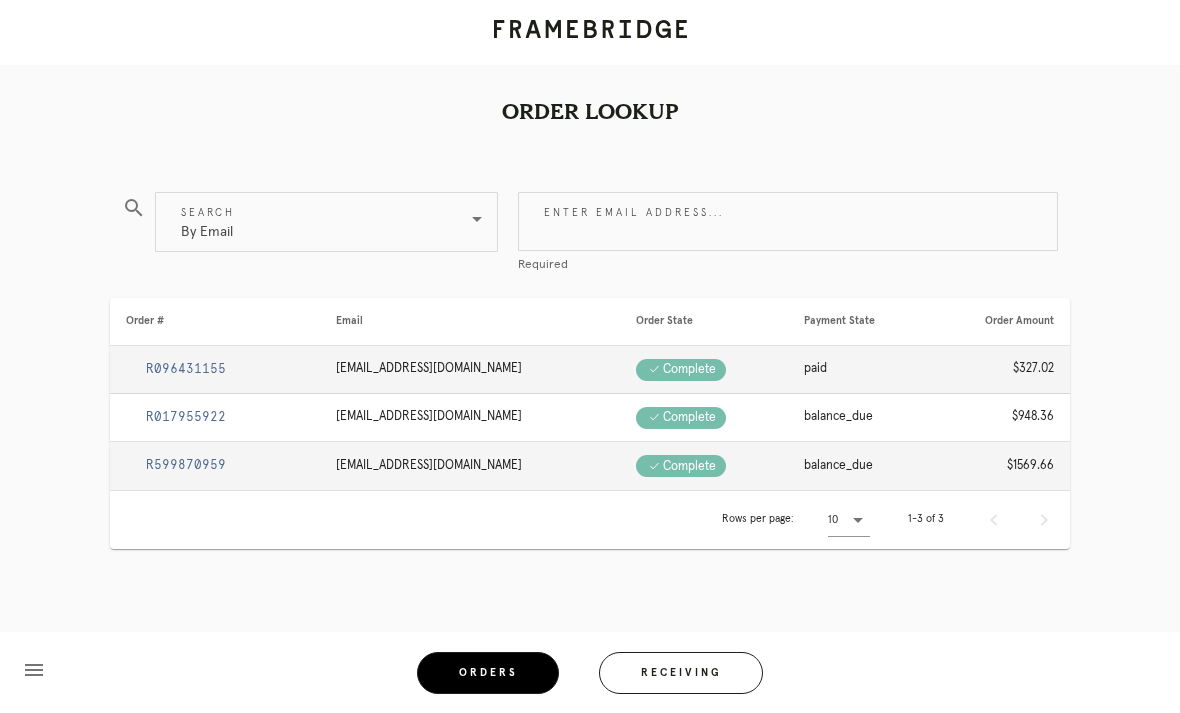 click on "By Email" at bounding box center [207, 222] 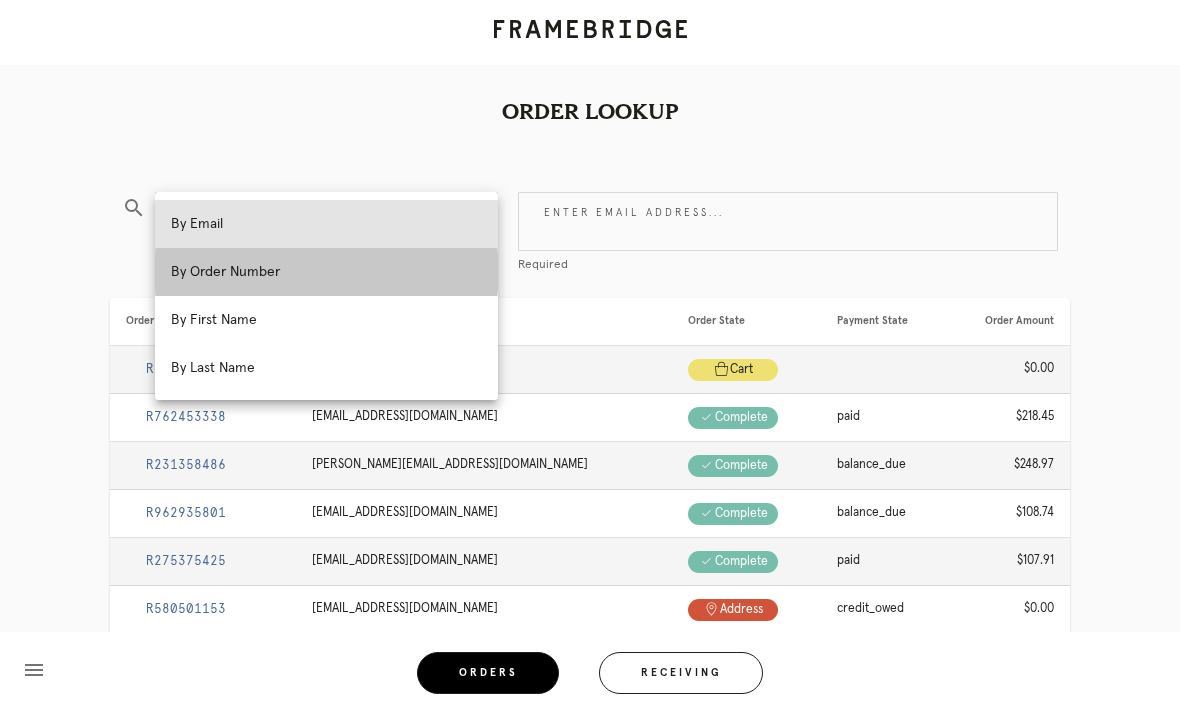 click on "By Order Number" at bounding box center [326, 272] 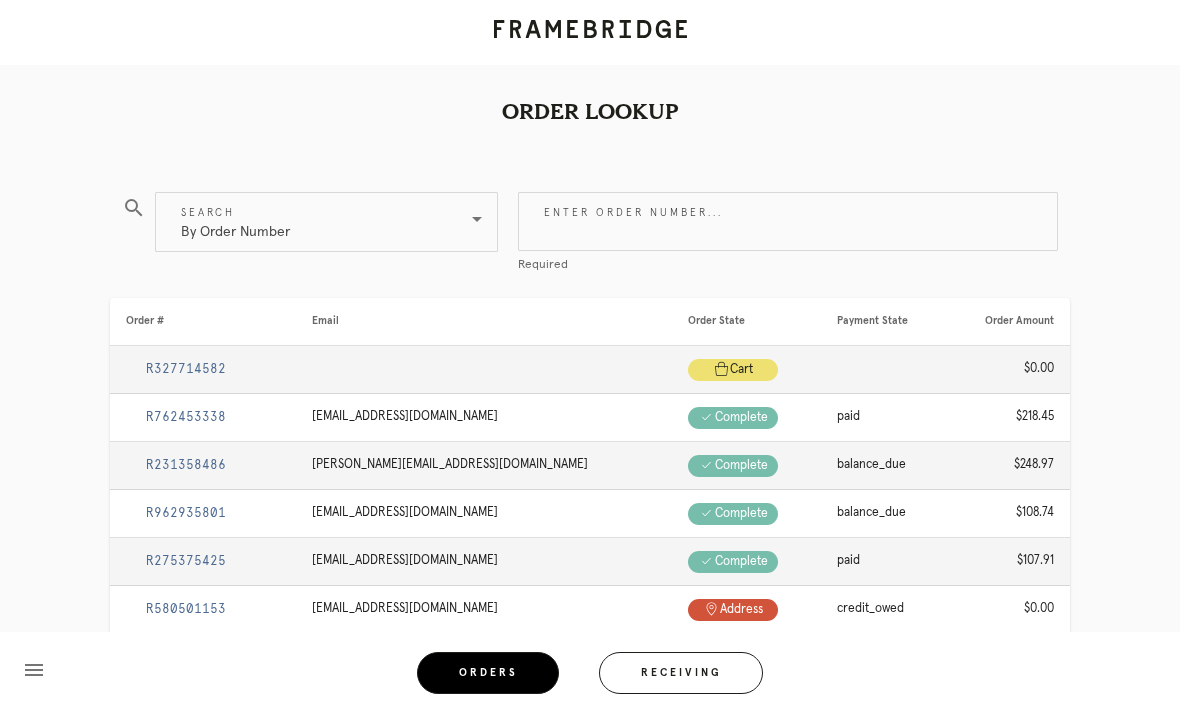 click on "Enter order number..." at bounding box center [788, 221] 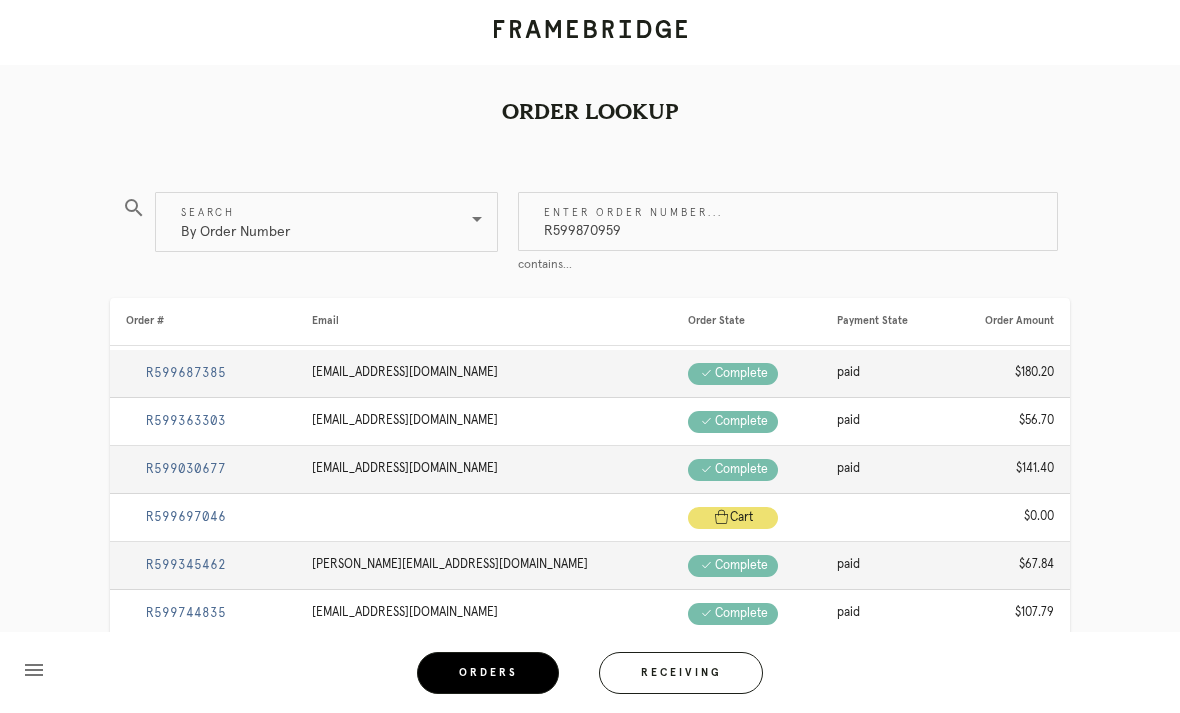 type on "R599870959" 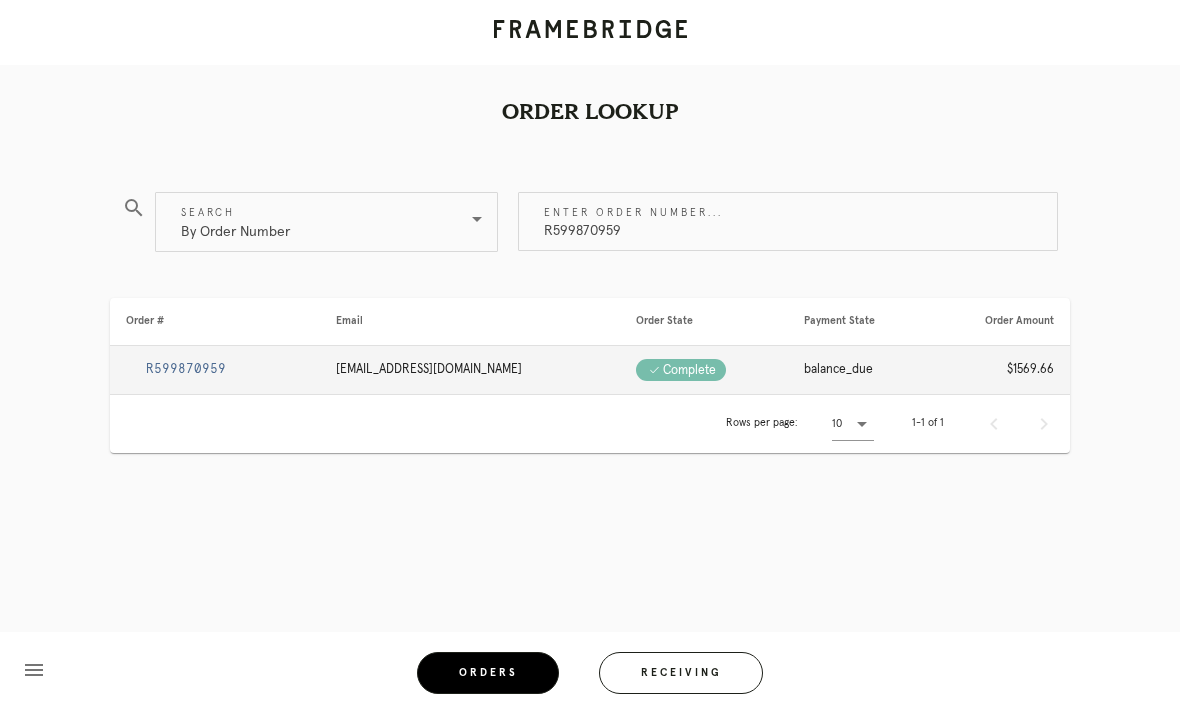 click on "R599870959" at bounding box center [186, 369] 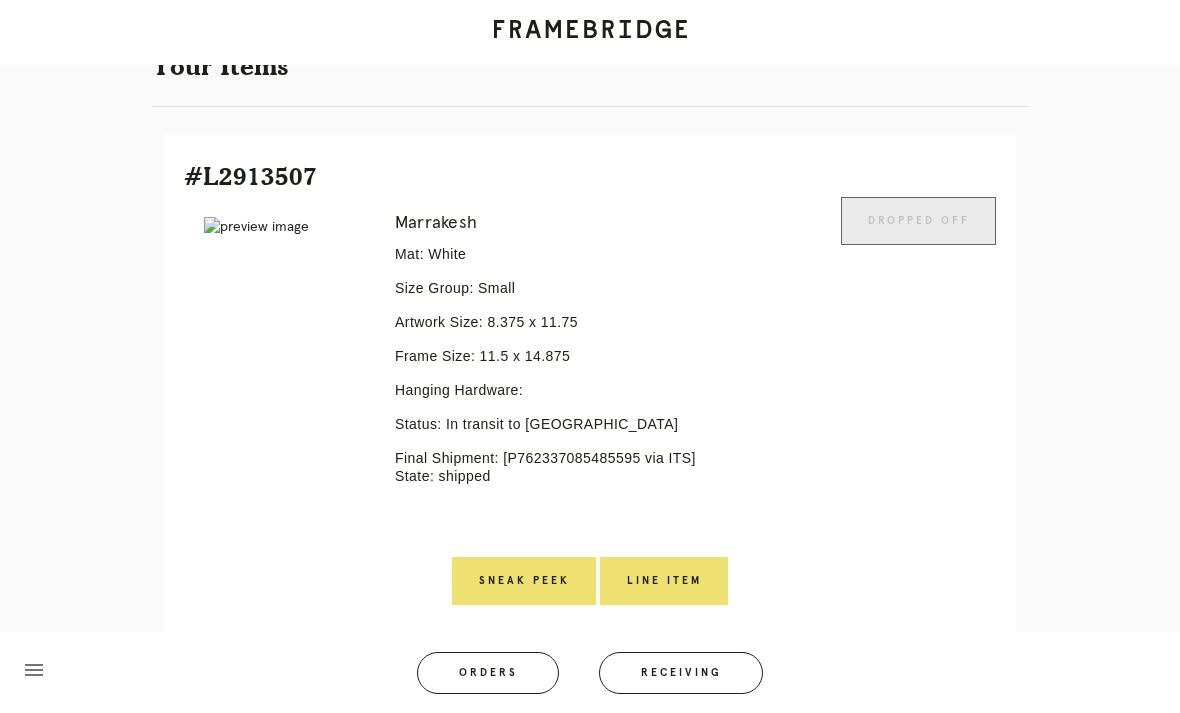 scroll, scrollTop: 397, scrollLeft: 0, axis: vertical 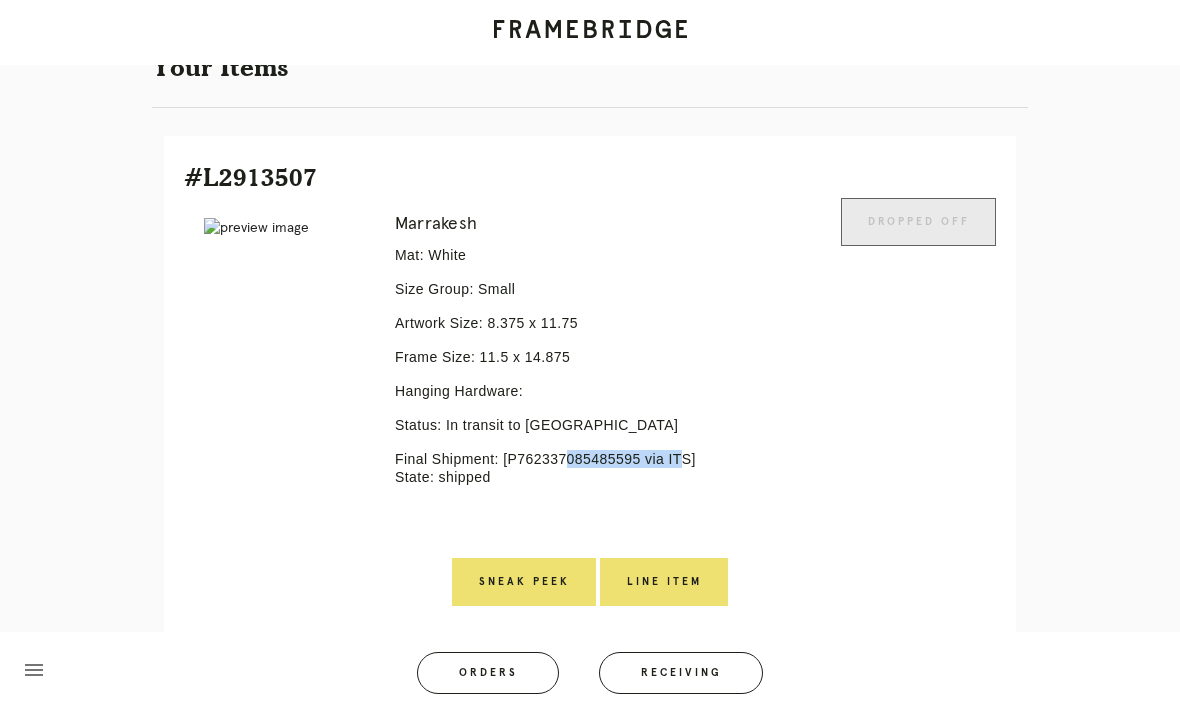 click on "Receiving" at bounding box center (681, 673) 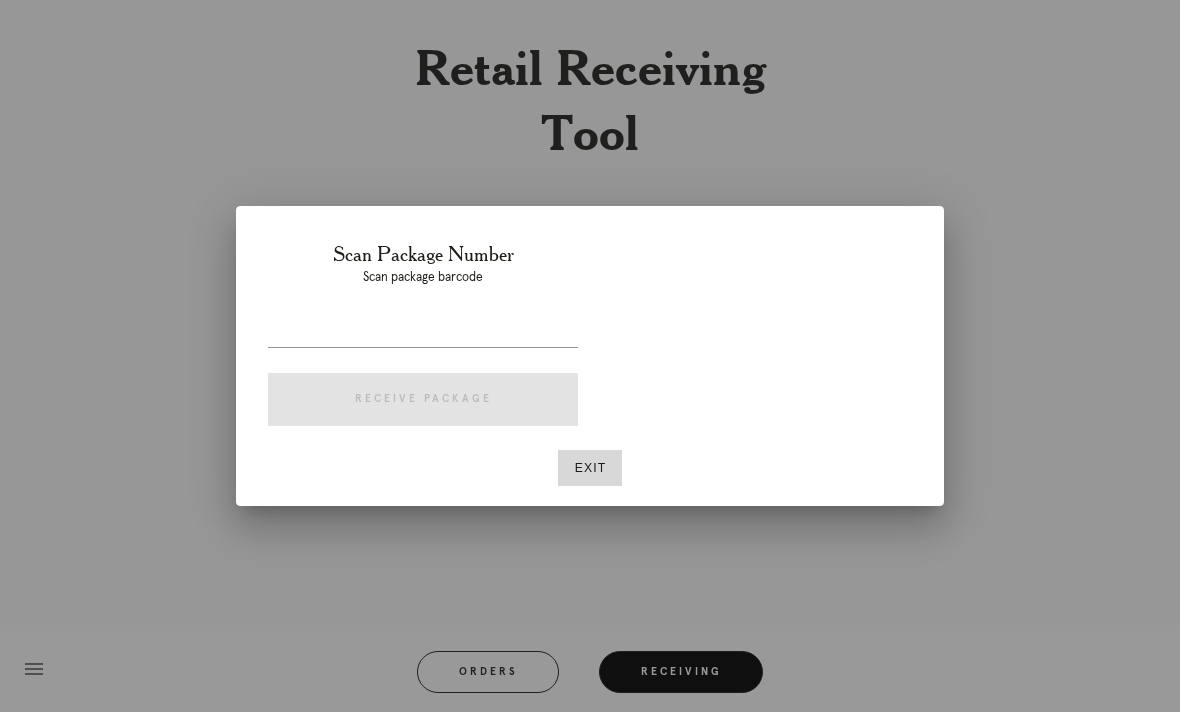 scroll, scrollTop: 64, scrollLeft: 0, axis: vertical 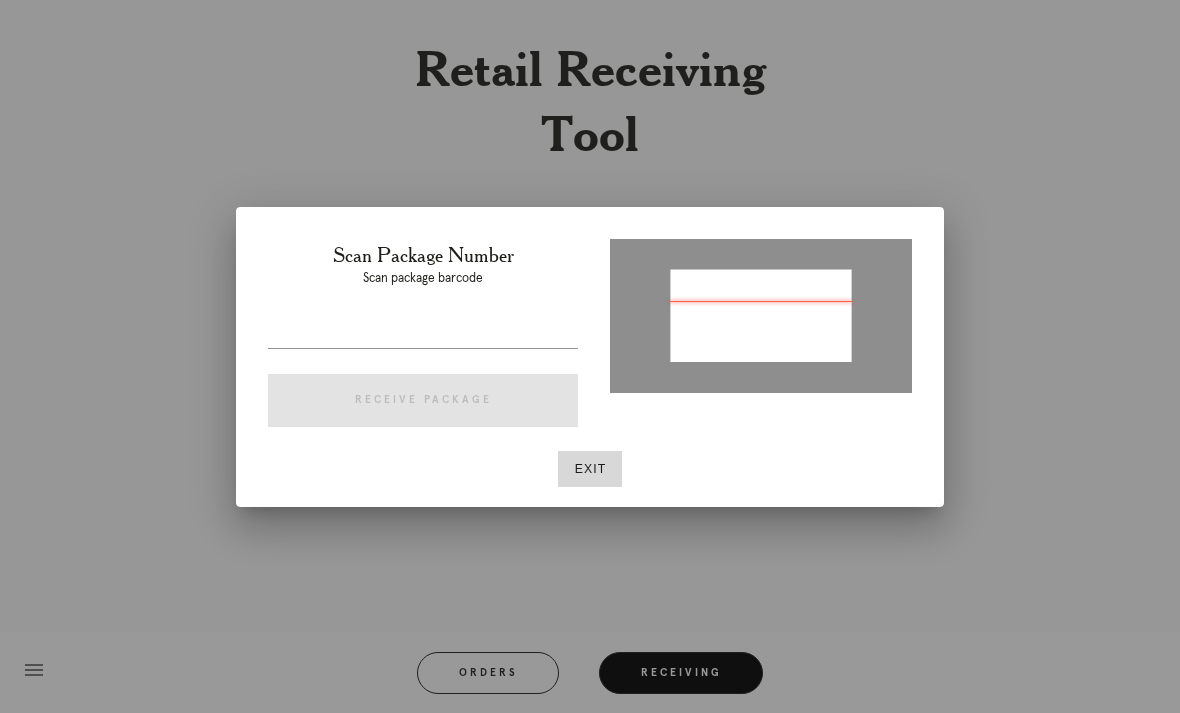 click at bounding box center (423, 363) 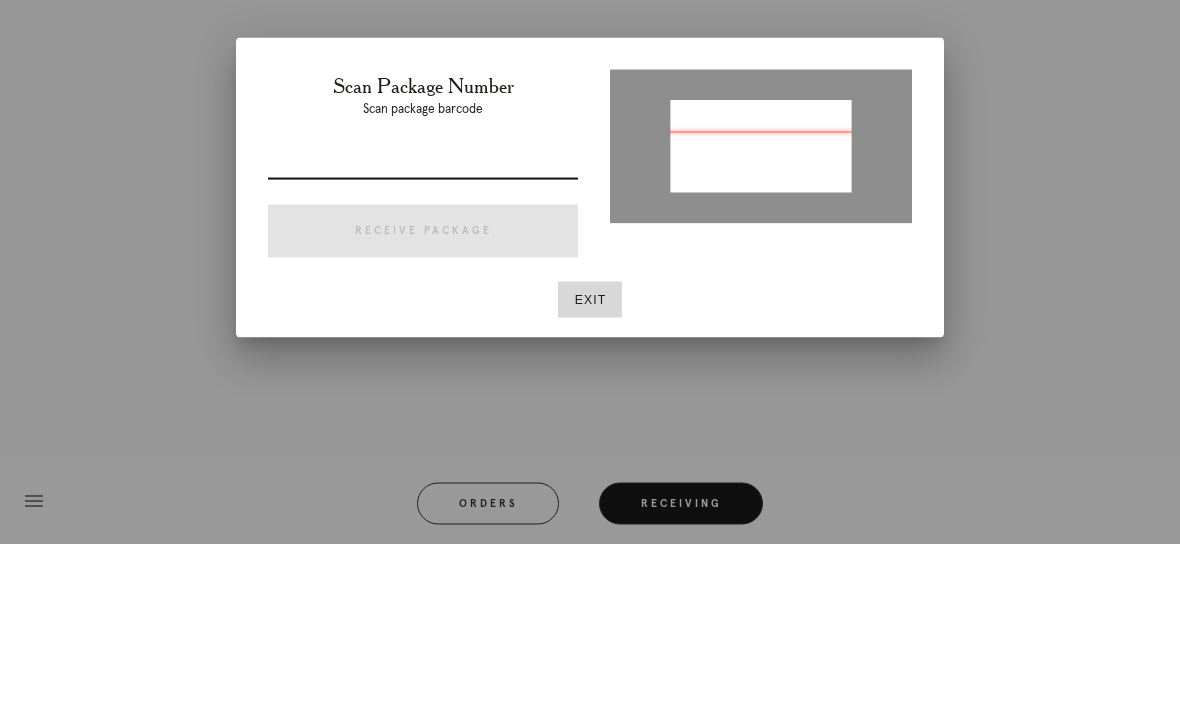 click at bounding box center [423, 332] 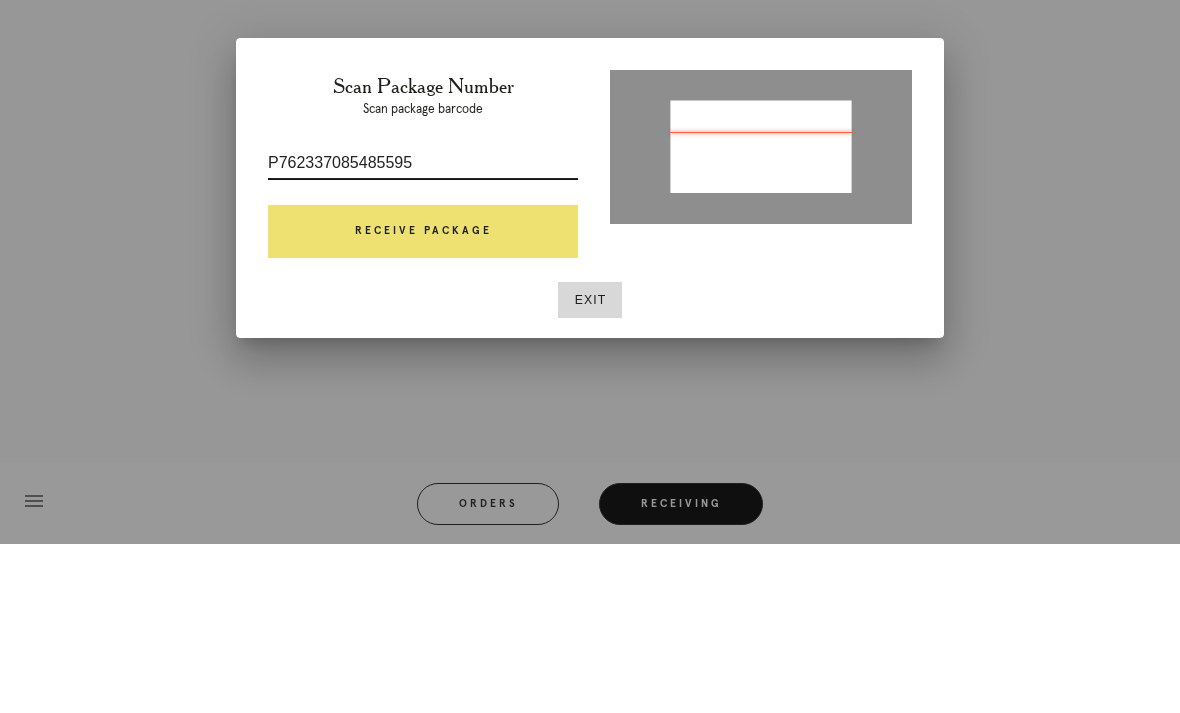 type on "P762337085485595" 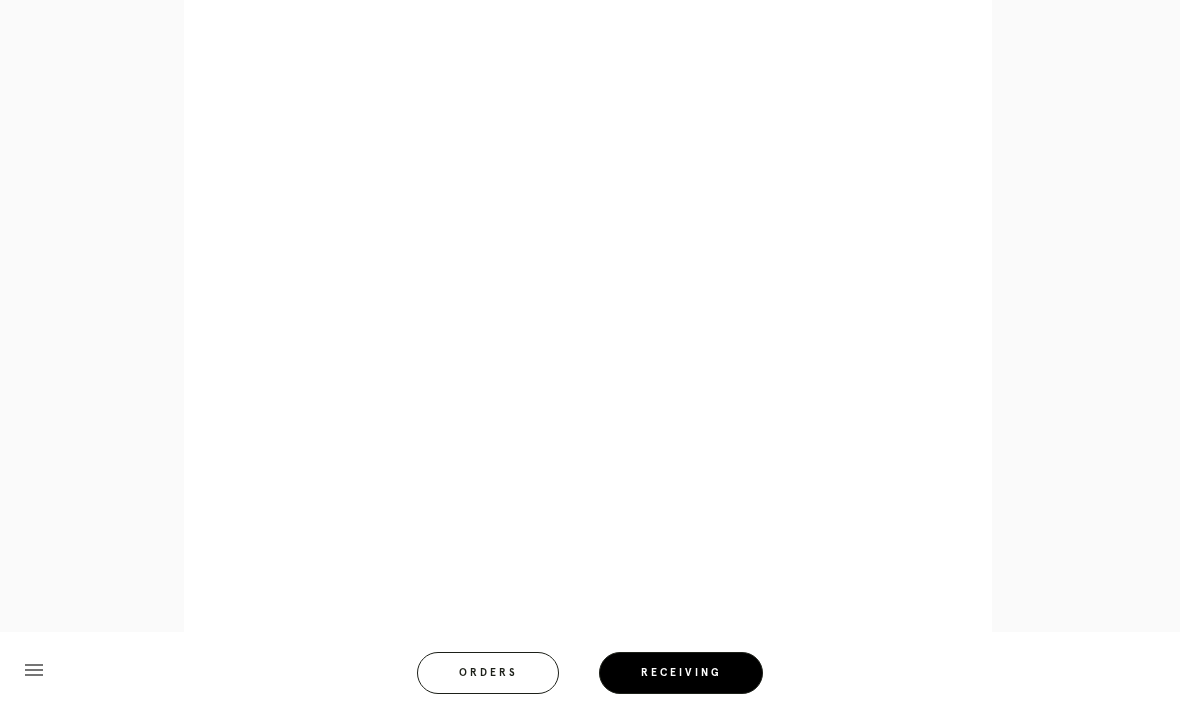 scroll, scrollTop: 820, scrollLeft: 0, axis: vertical 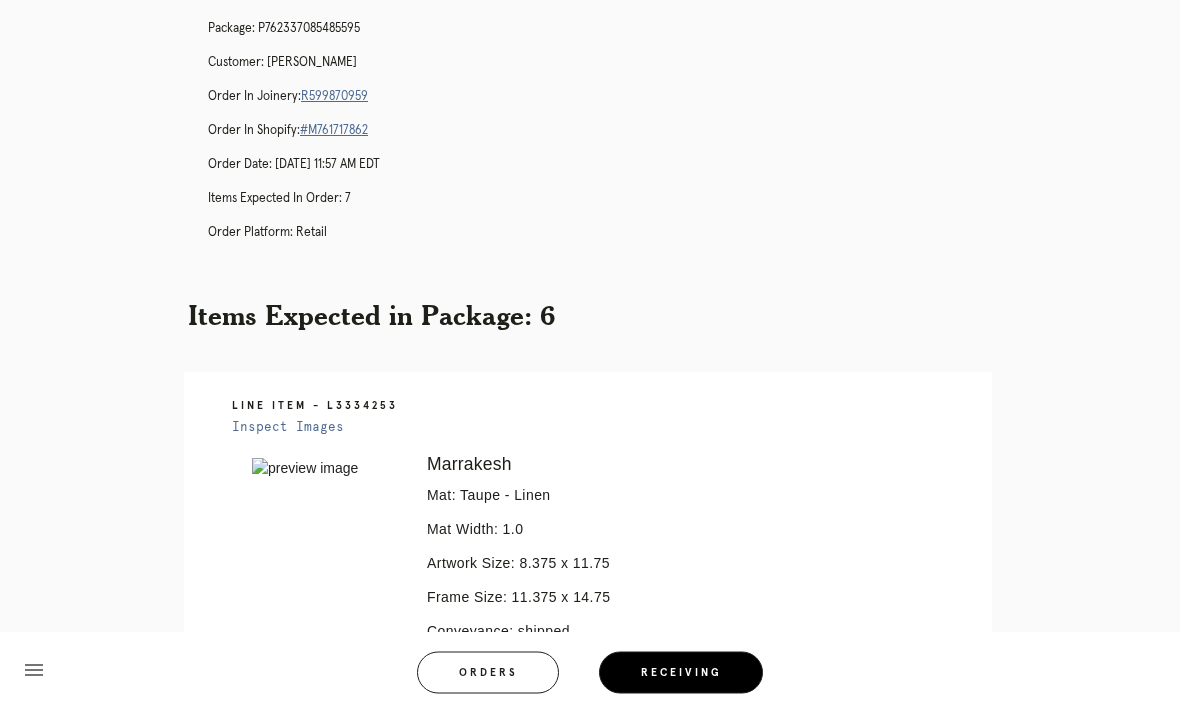 click on "R599870959" at bounding box center [334, 97] 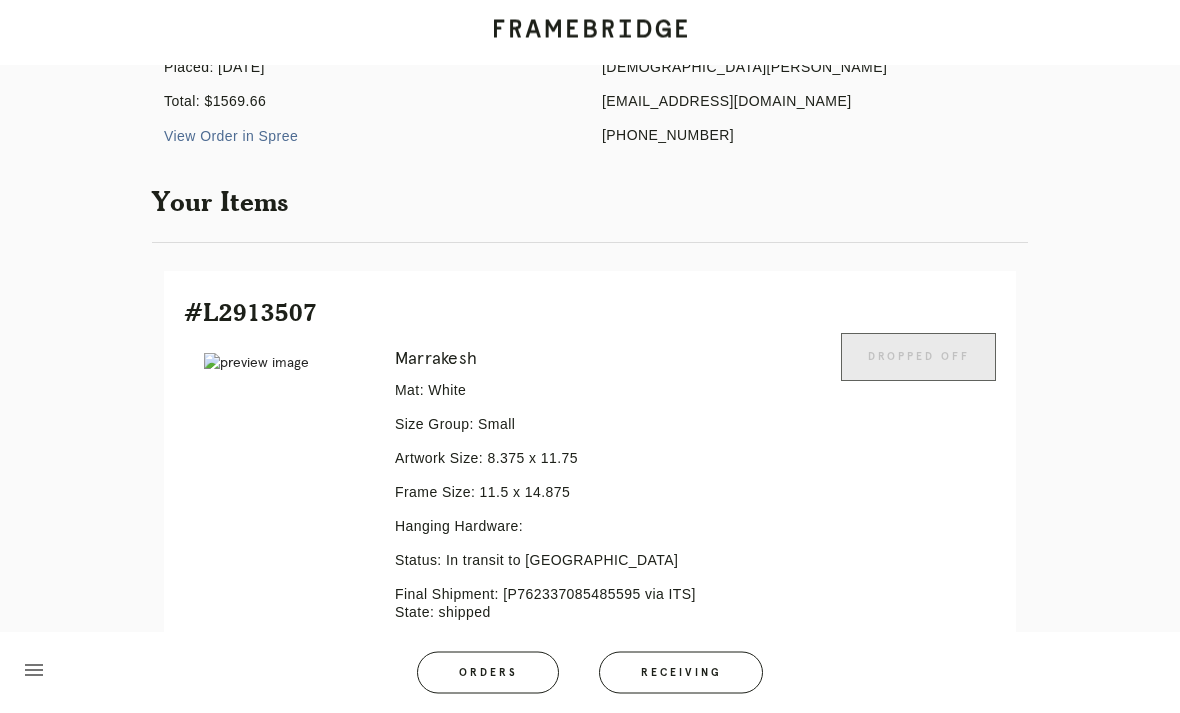 scroll, scrollTop: 262, scrollLeft: 0, axis: vertical 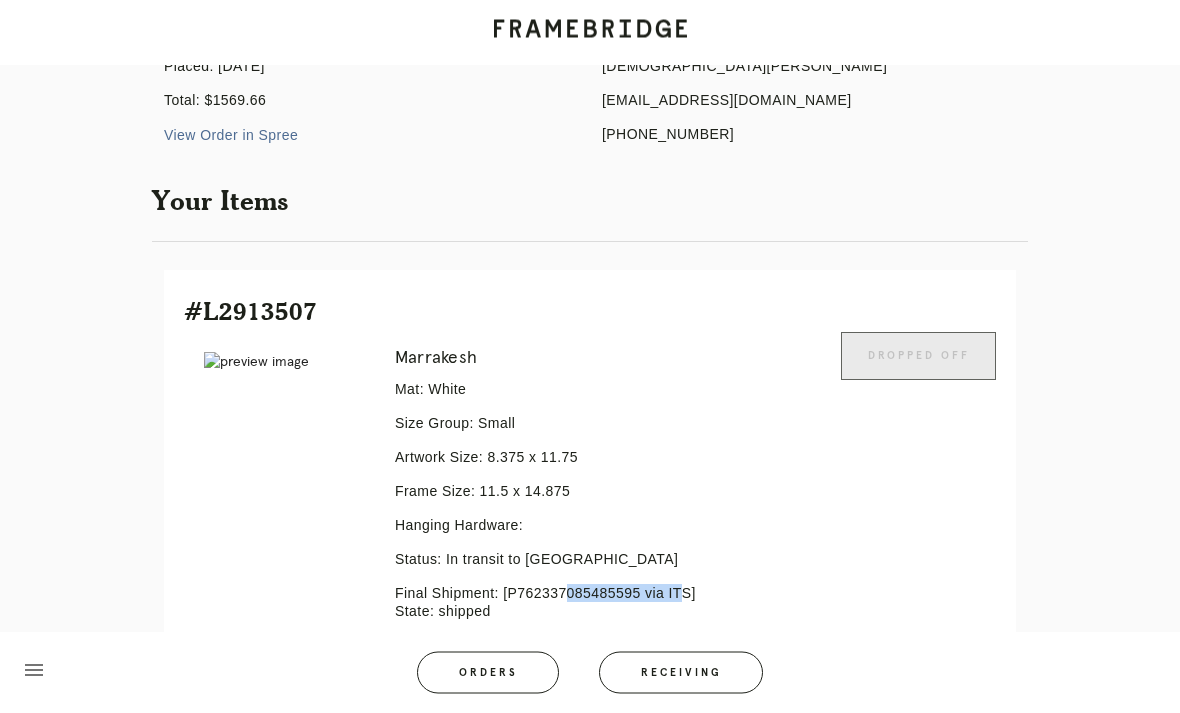 click on "Receiving" at bounding box center [681, 673] 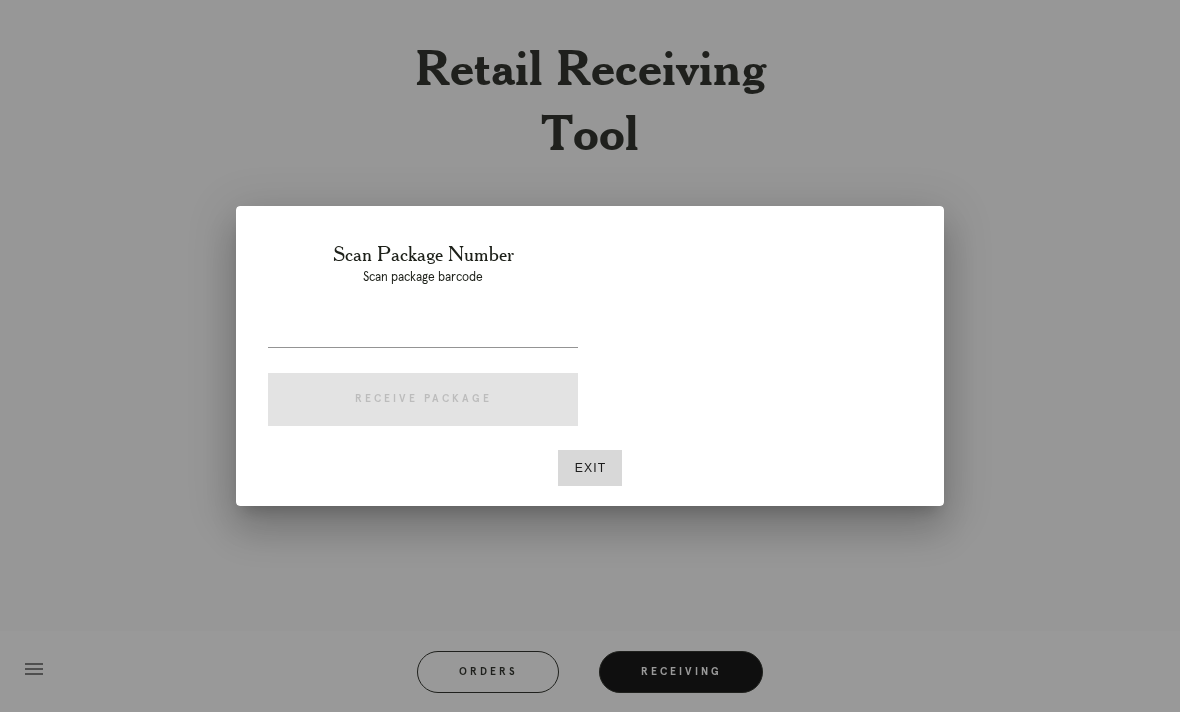 scroll, scrollTop: 64, scrollLeft: 0, axis: vertical 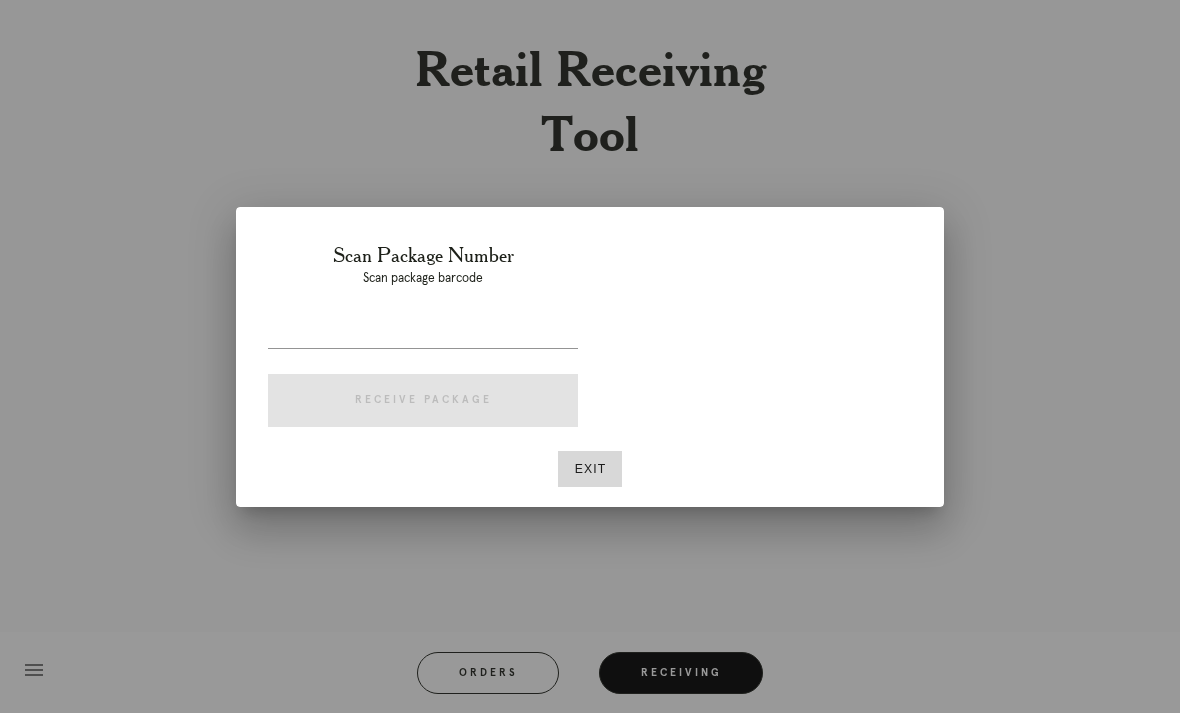 click at bounding box center [423, 332] 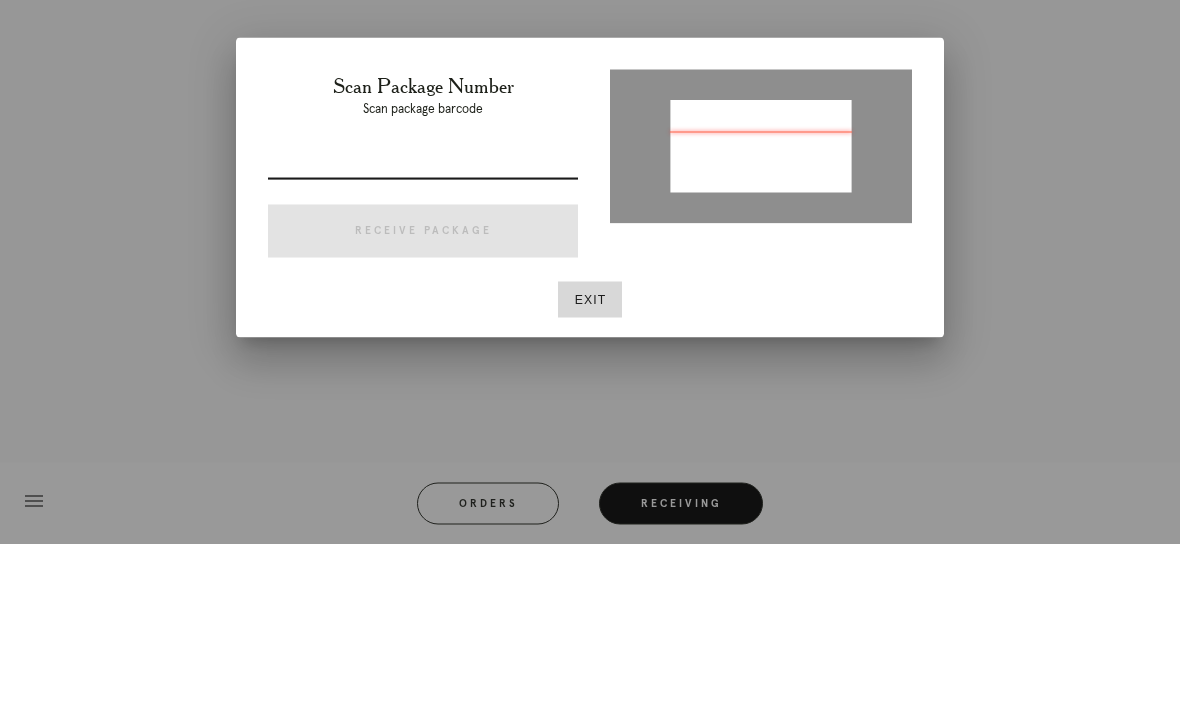 click at bounding box center [423, 332] 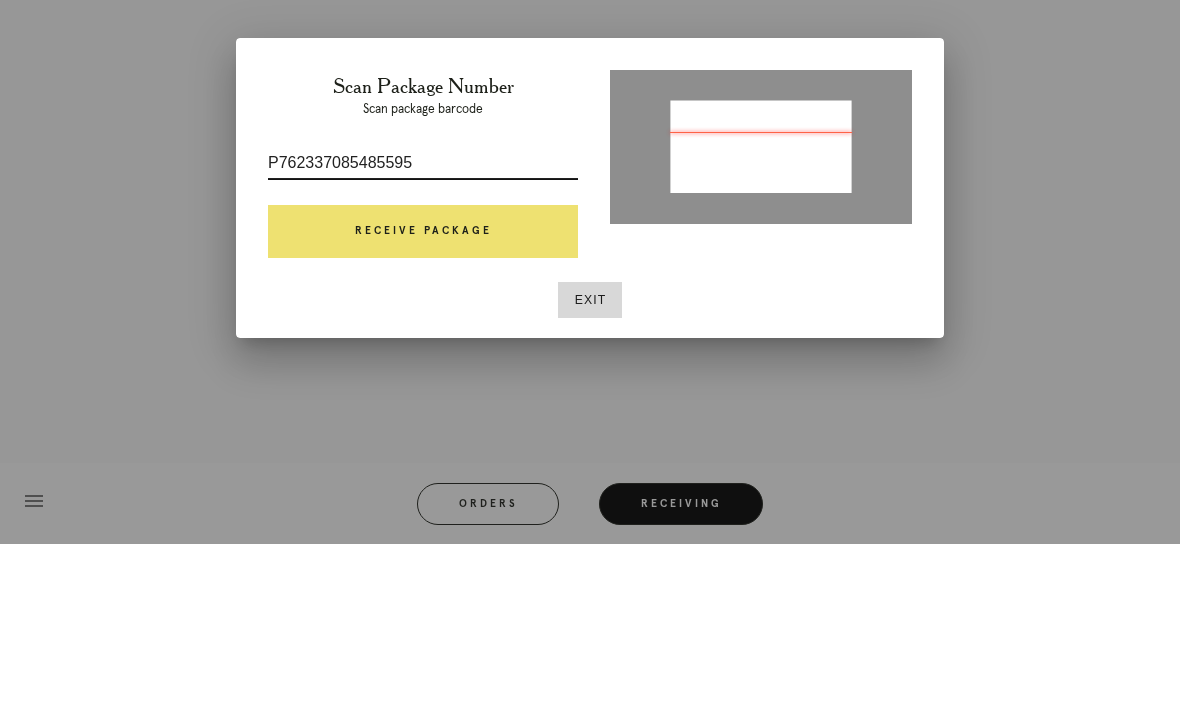 type on "P762337085485595" 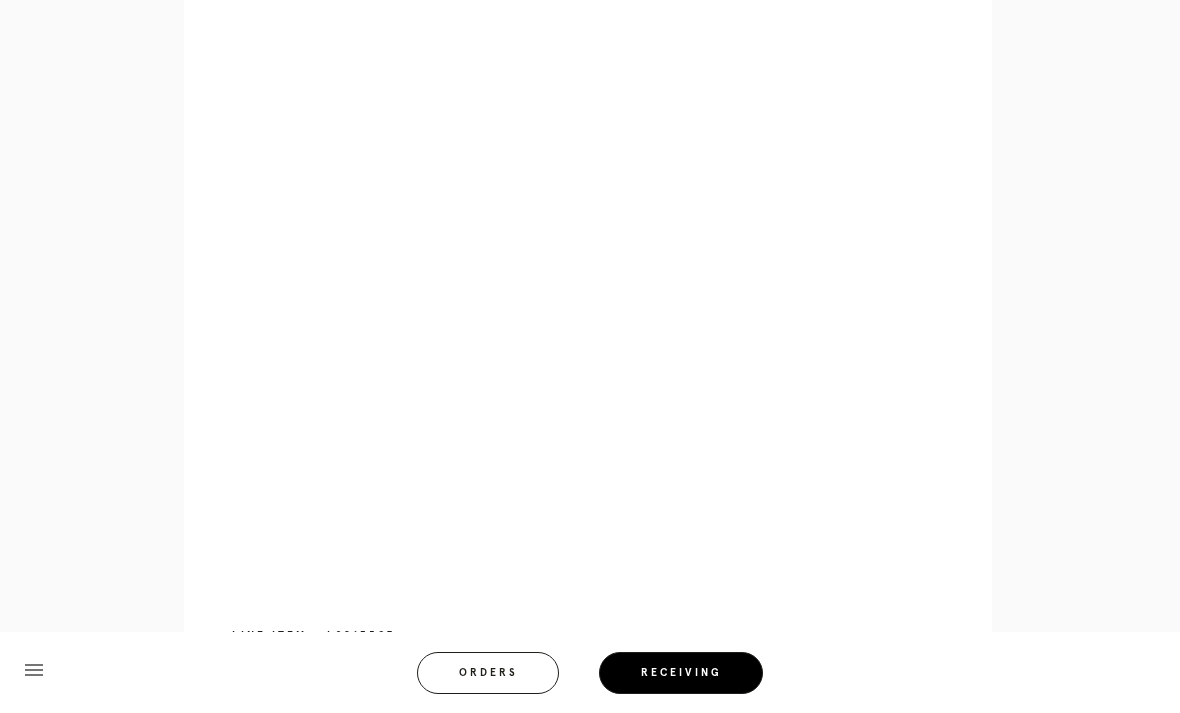 scroll, scrollTop: 1343, scrollLeft: 0, axis: vertical 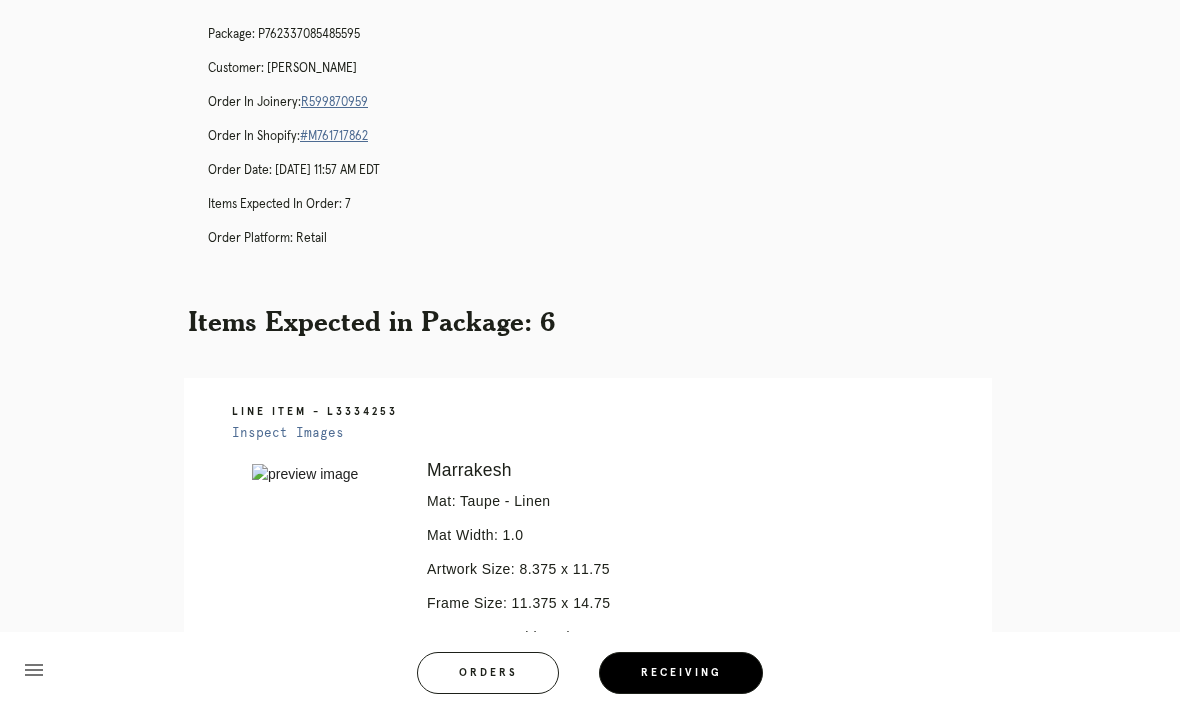 click on "Receiving" at bounding box center (681, 673) 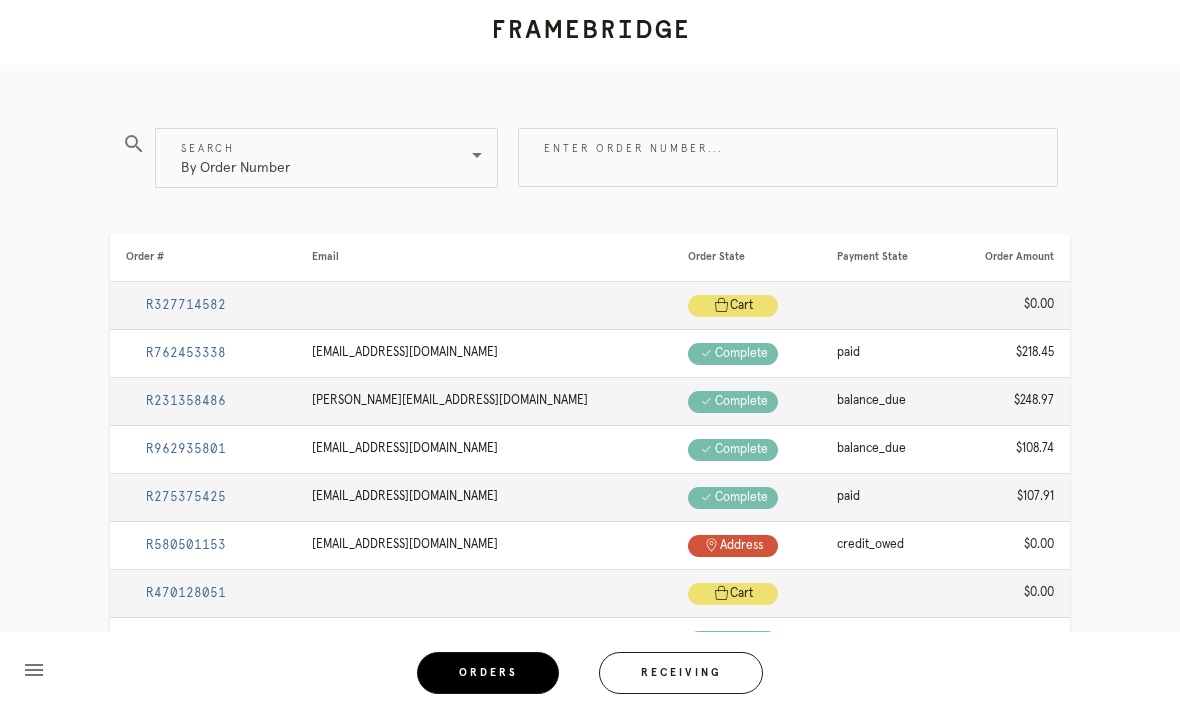click on "Enter order number..." at bounding box center [788, 157] 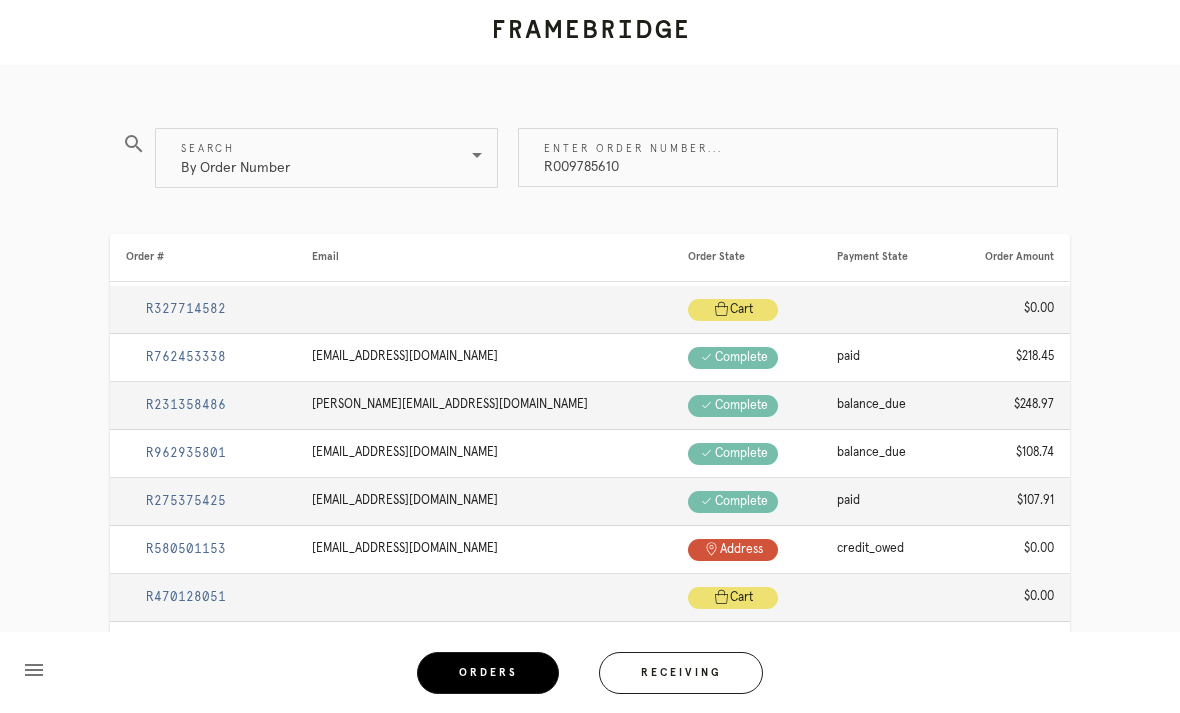 click on "R009785610" at bounding box center (788, 157) 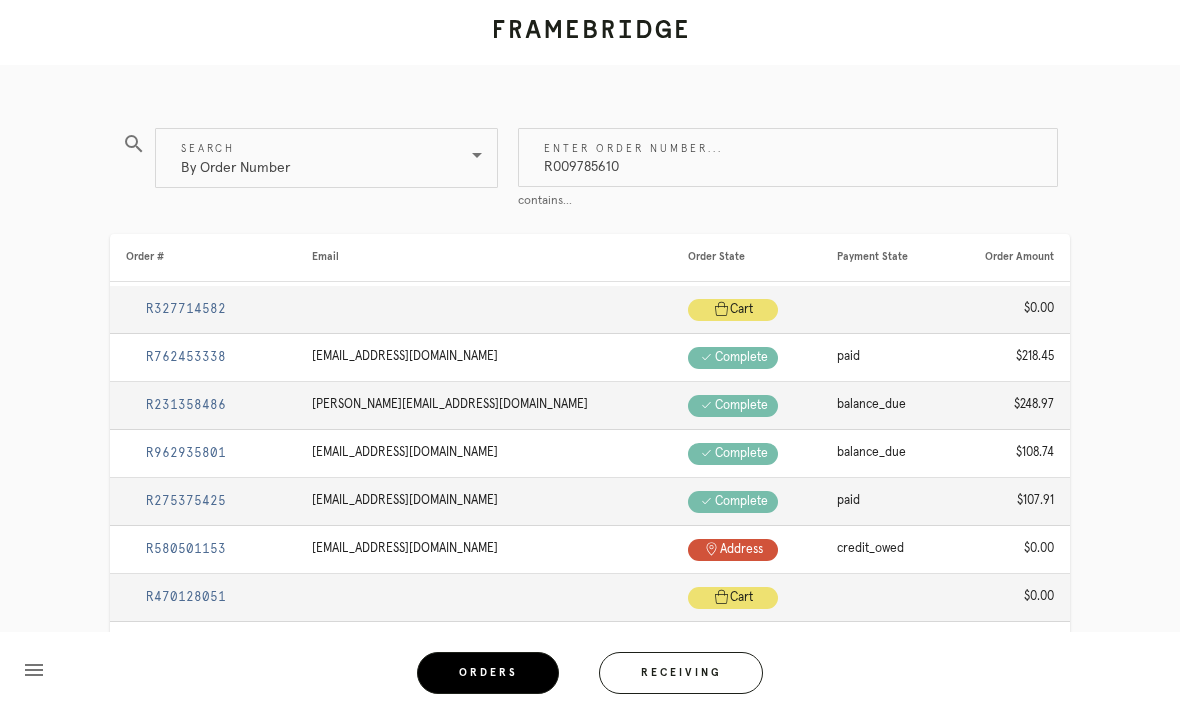 type on "R009785610" 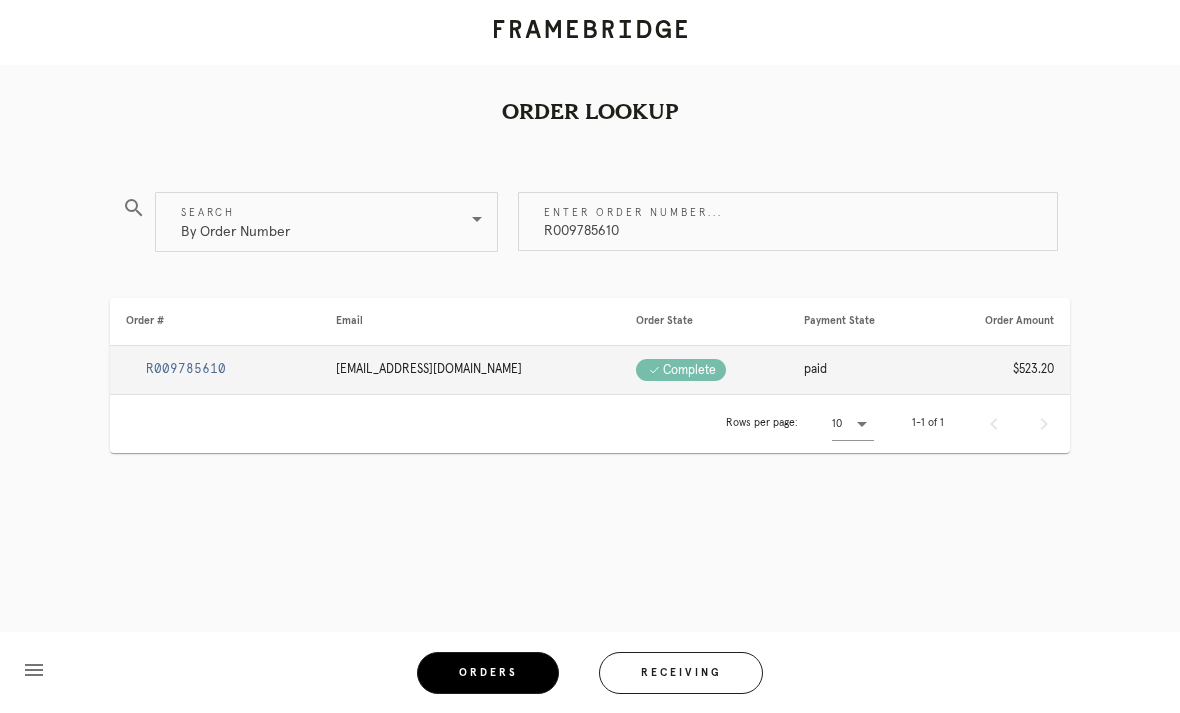 click on "R009785610" at bounding box center (186, 369) 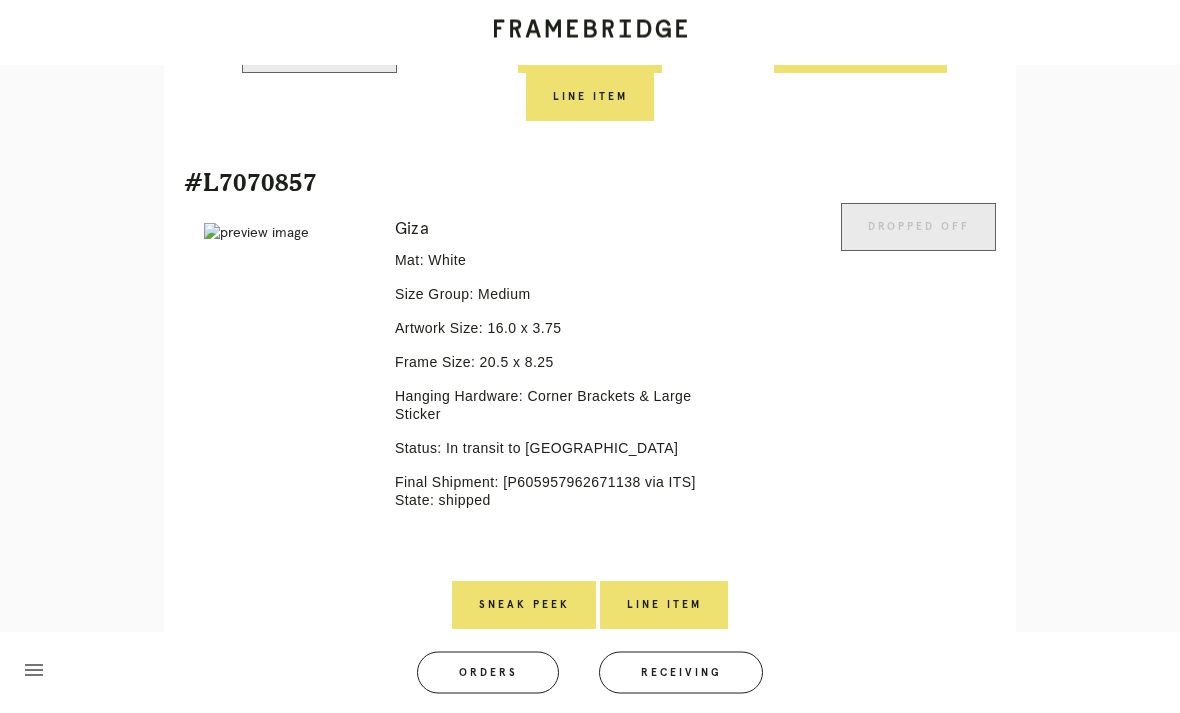 scroll, scrollTop: 1507, scrollLeft: 0, axis: vertical 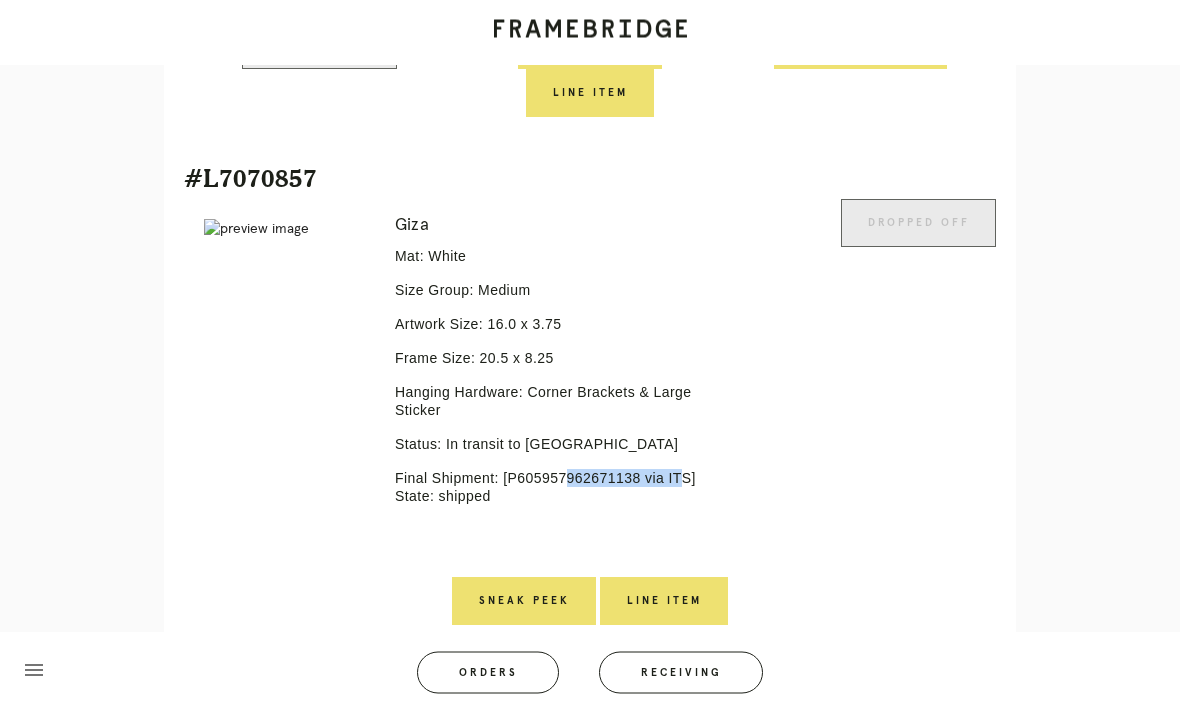 click on "Receiving" at bounding box center (681, 673) 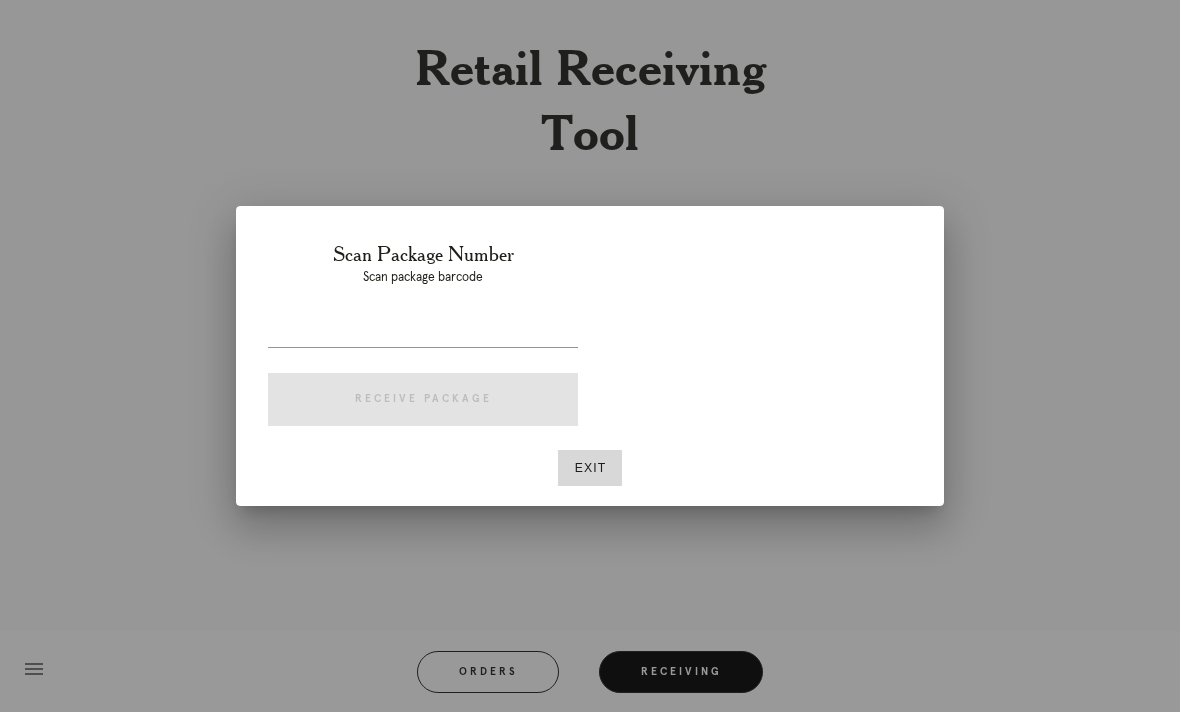 scroll, scrollTop: 64, scrollLeft: 0, axis: vertical 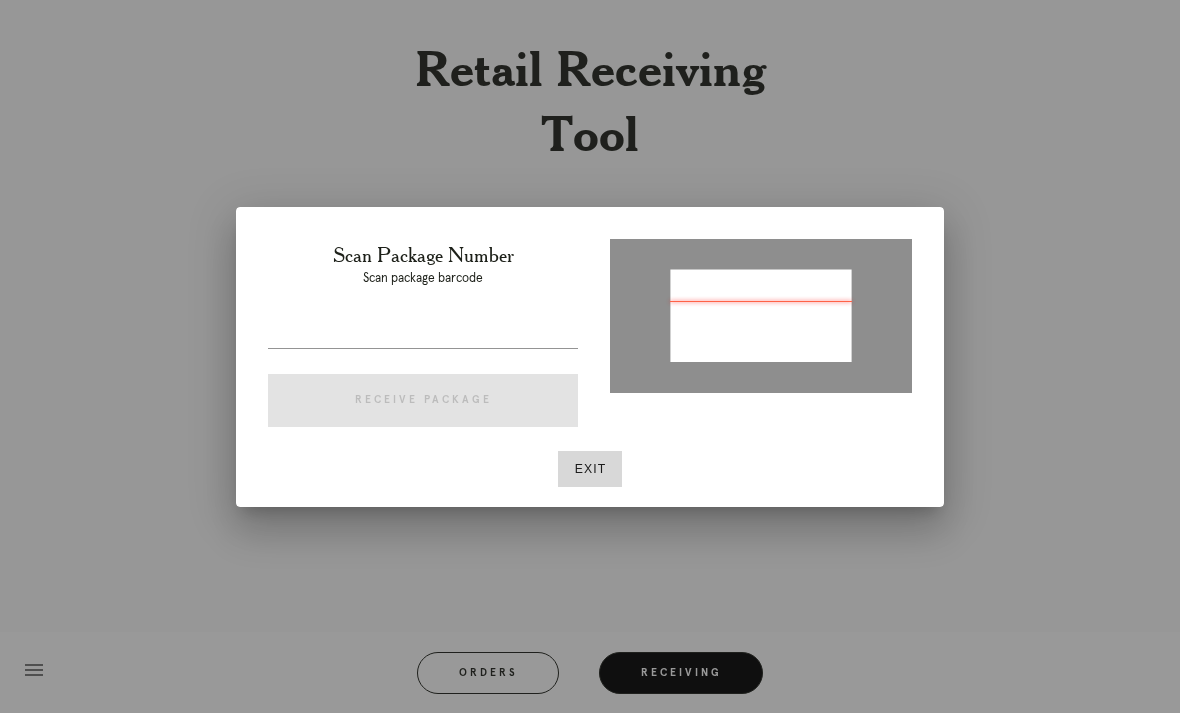 click at bounding box center (423, 332) 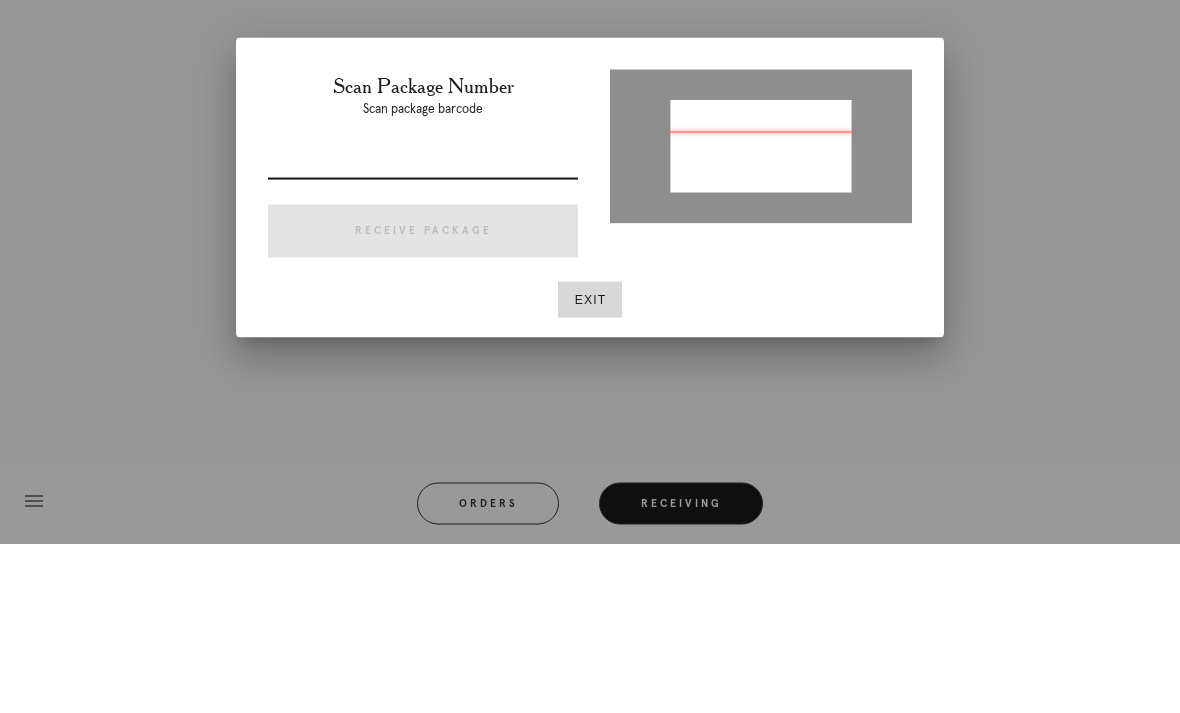 click at bounding box center [423, 332] 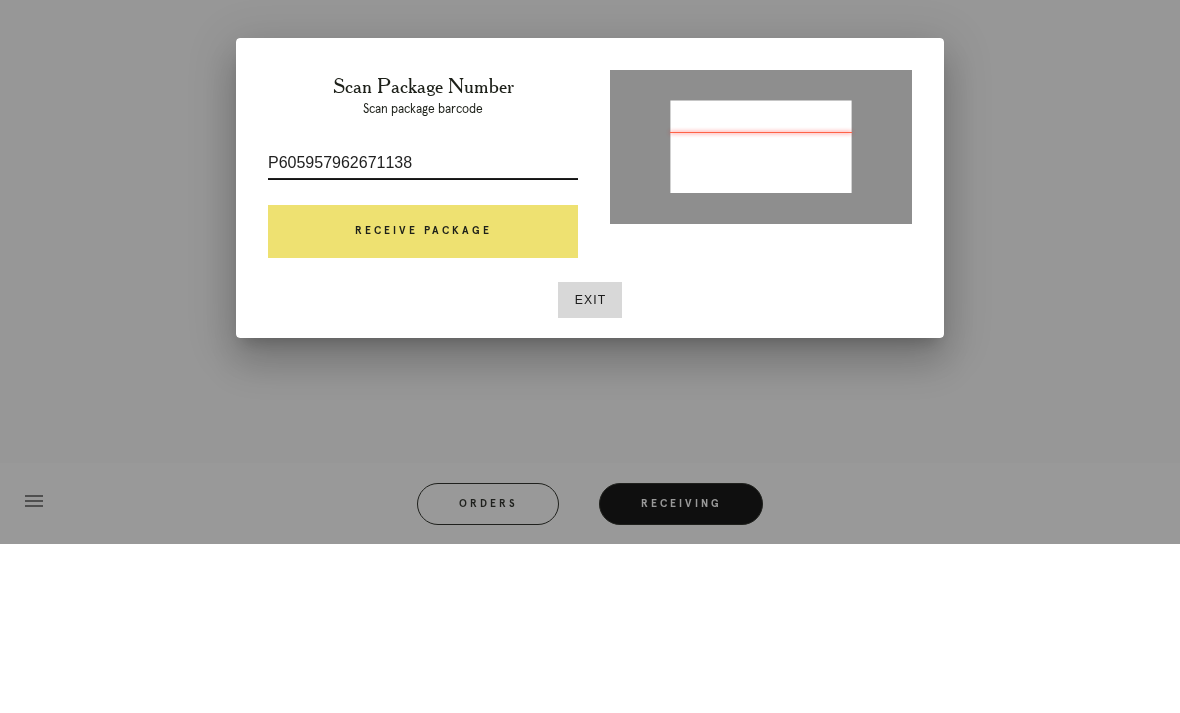 type on "P605957962671138" 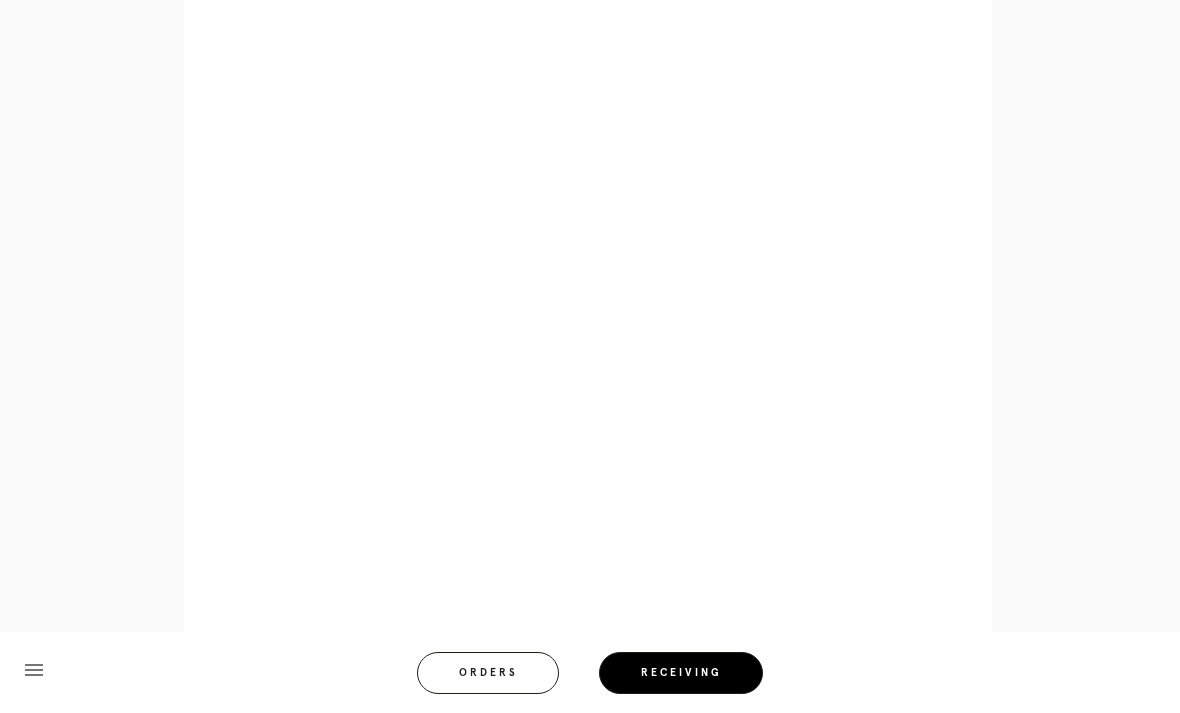 scroll, scrollTop: 852, scrollLeft: 0, axis: vertical 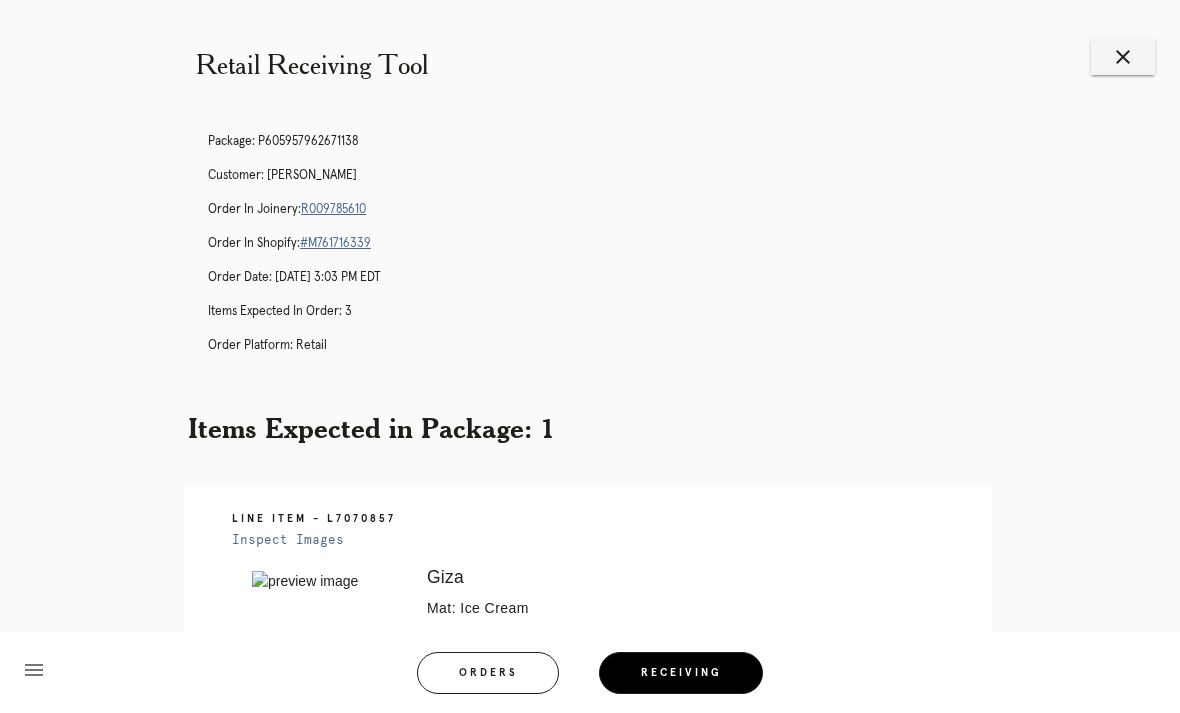 click on "R009785610" at bounding box center [333, 209] 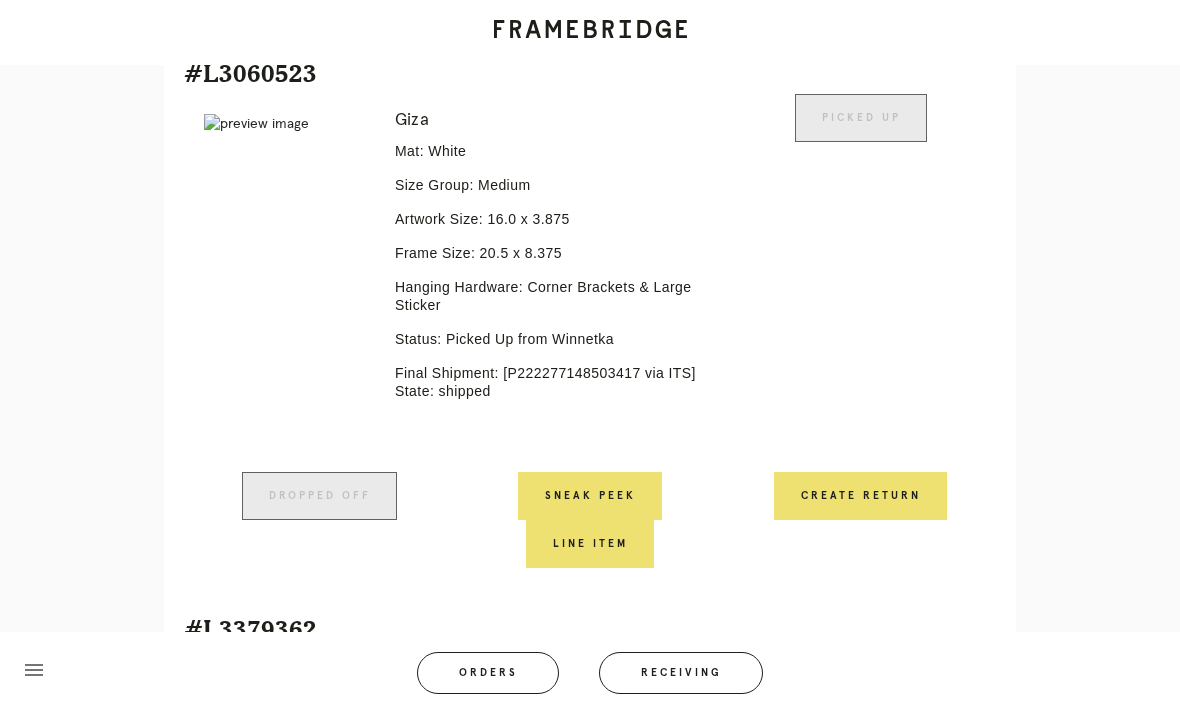 scroll, scrollTop: 476, scrollLeft: 0, axis: vertical 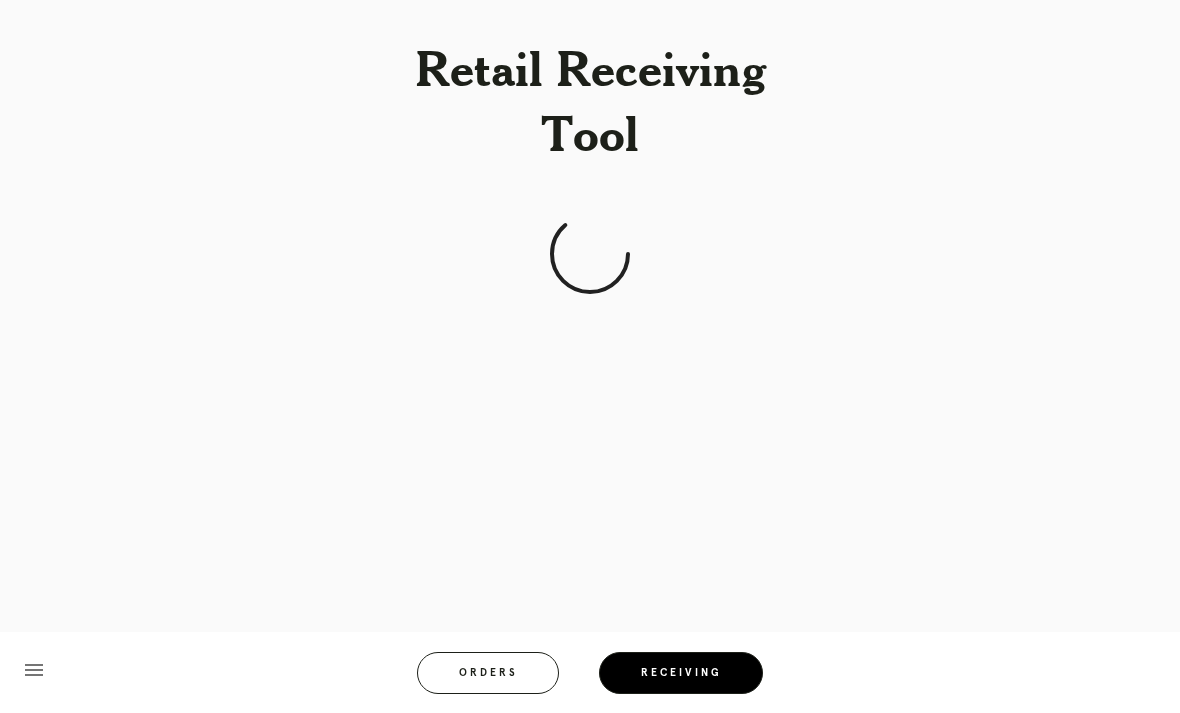 click on "Orders" at bounding box center (488, 673) 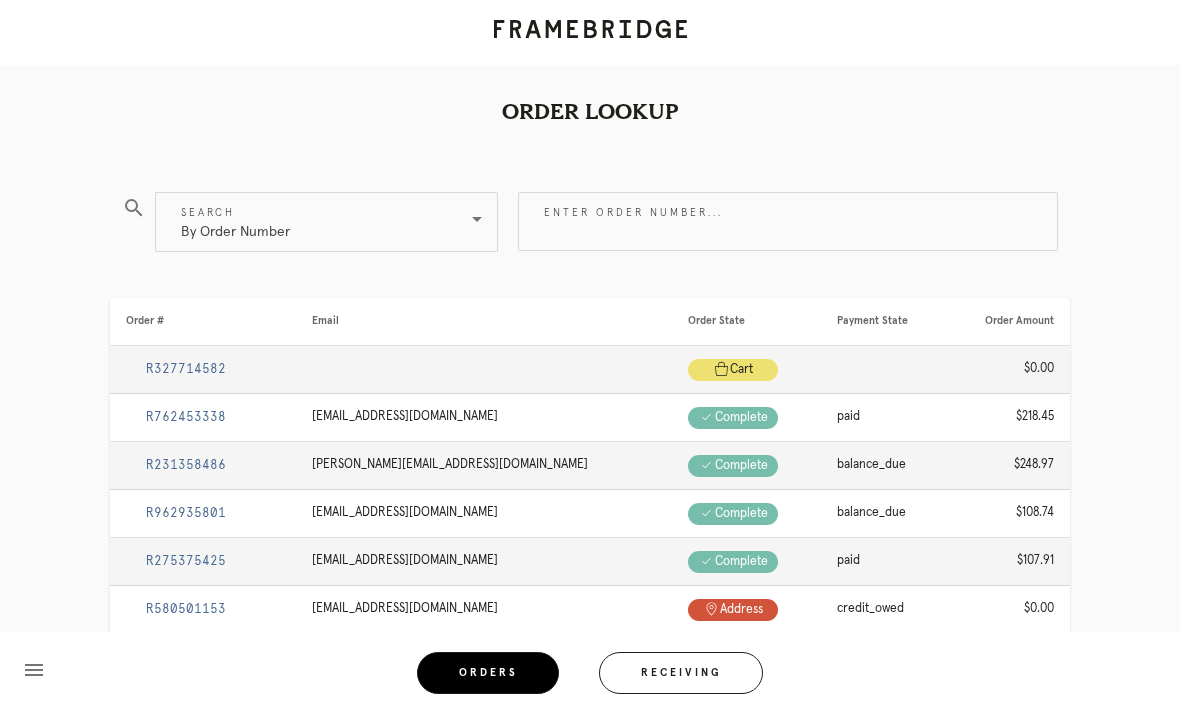 click on "Enter order number..." at bounding box center (788, 221) 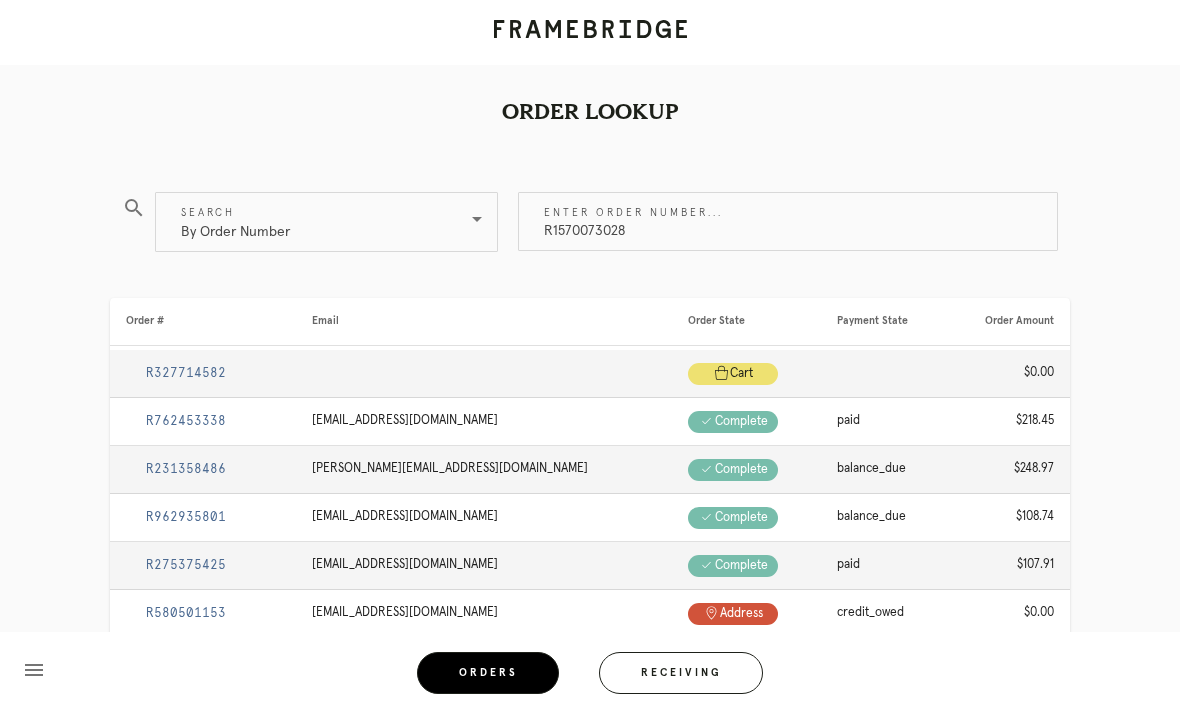 click on "R1570073028" at bounding box center [788, 221] 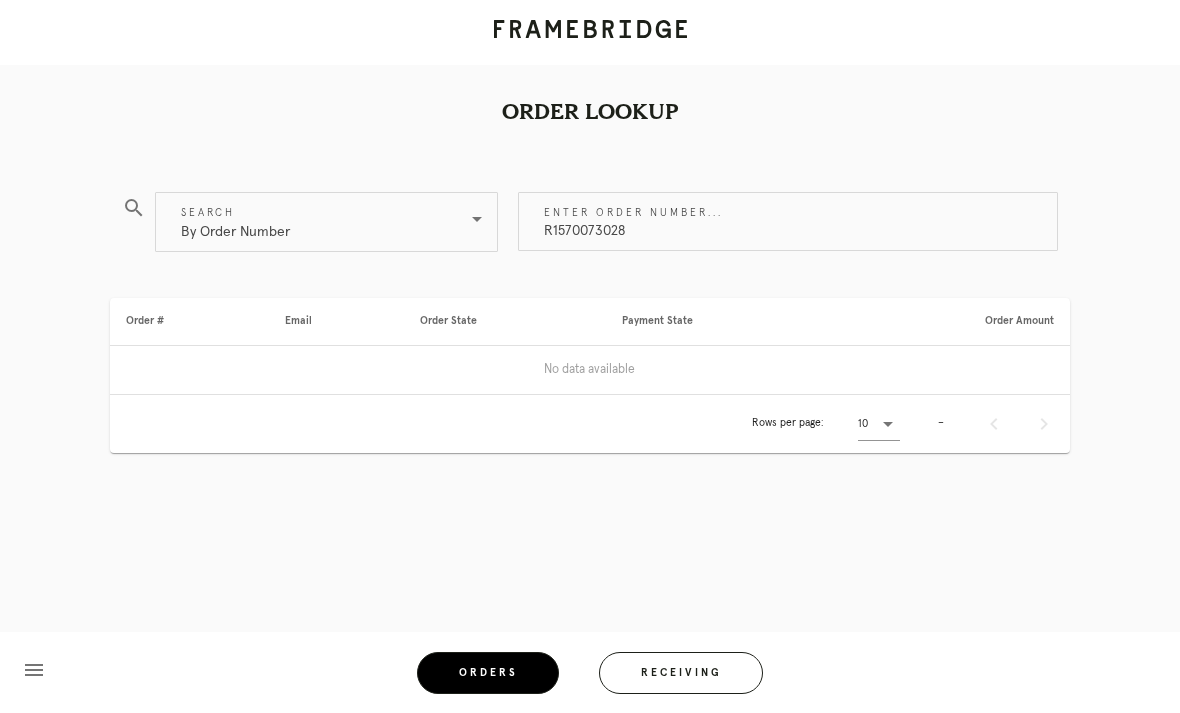 click on "R1570073028" at bounding box center (788, 221) 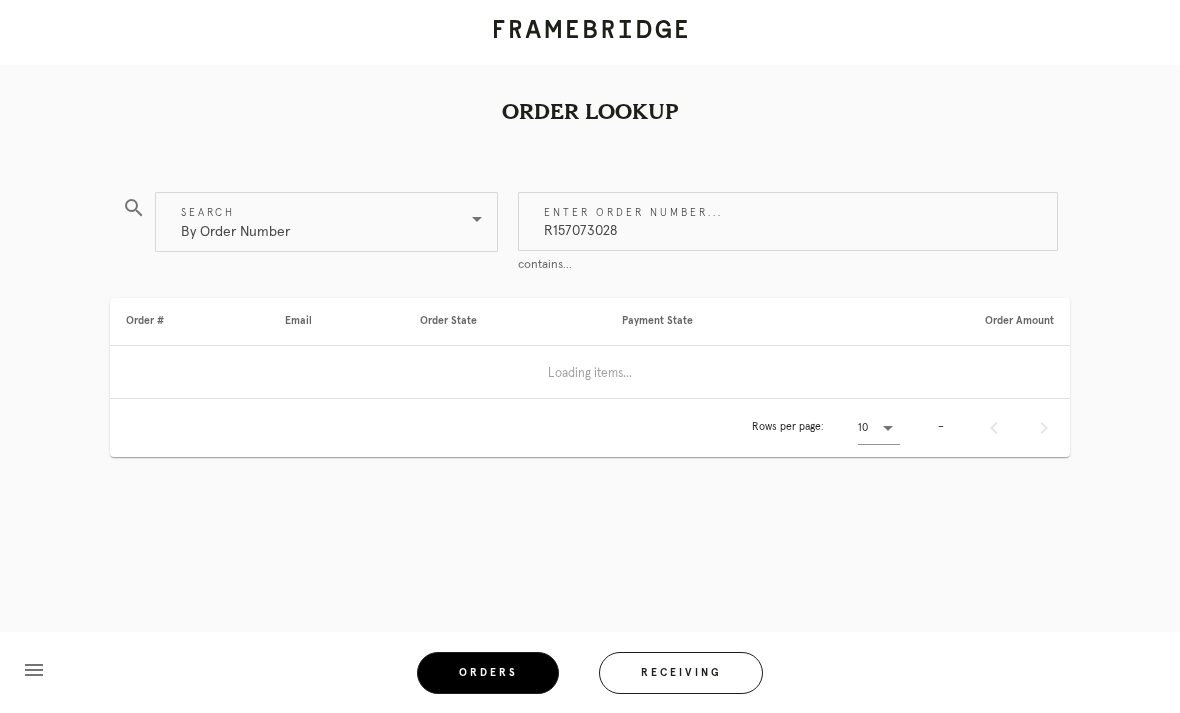 type on "R157073028" 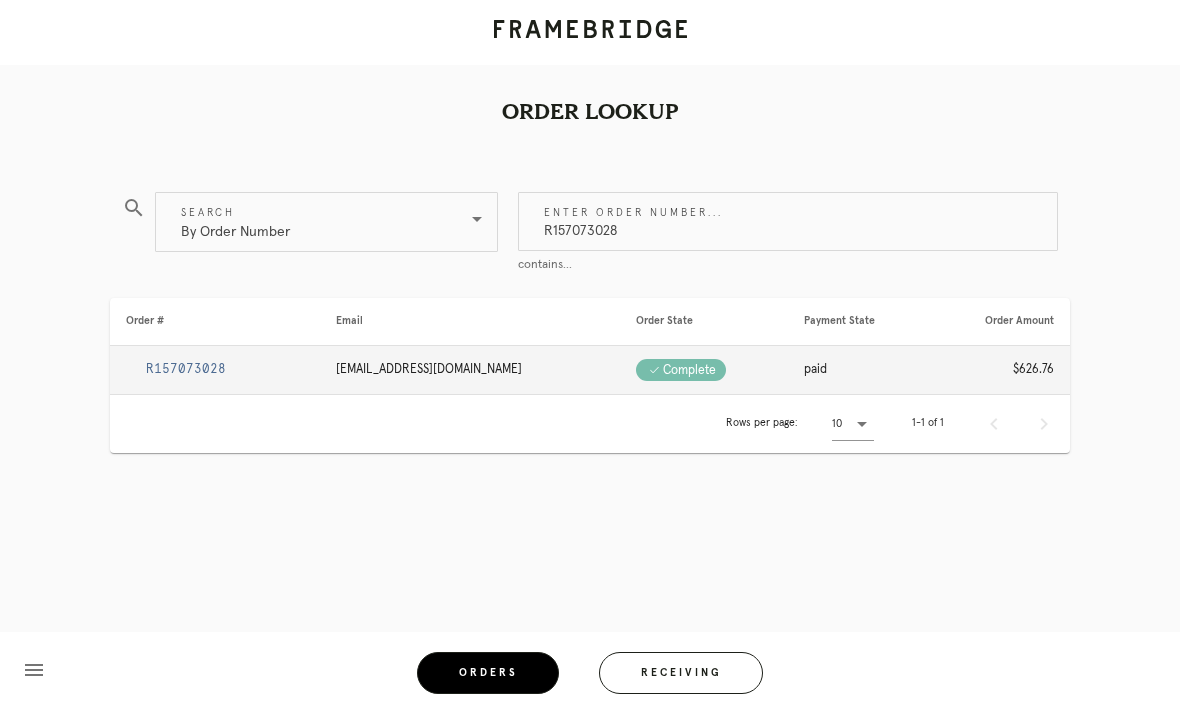 click on "R157073028" at bounding box center [186, 369] 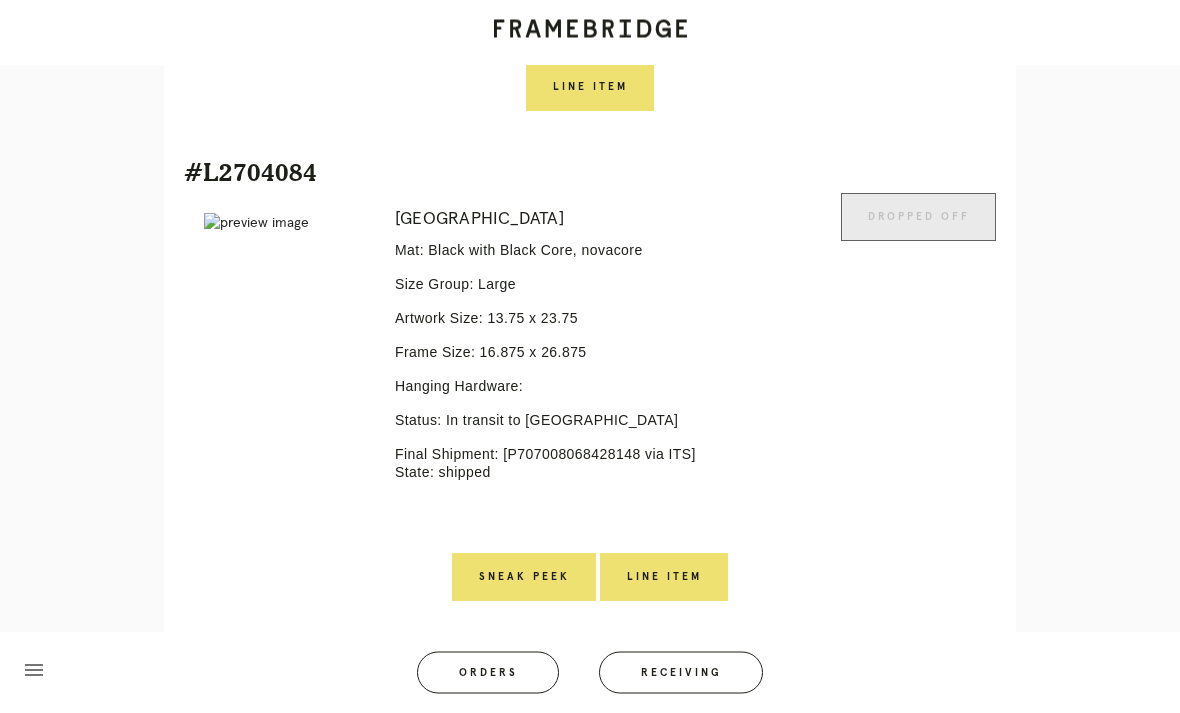 scroll, scrollTop: 942, scrollLeft: 0, axis: vertical 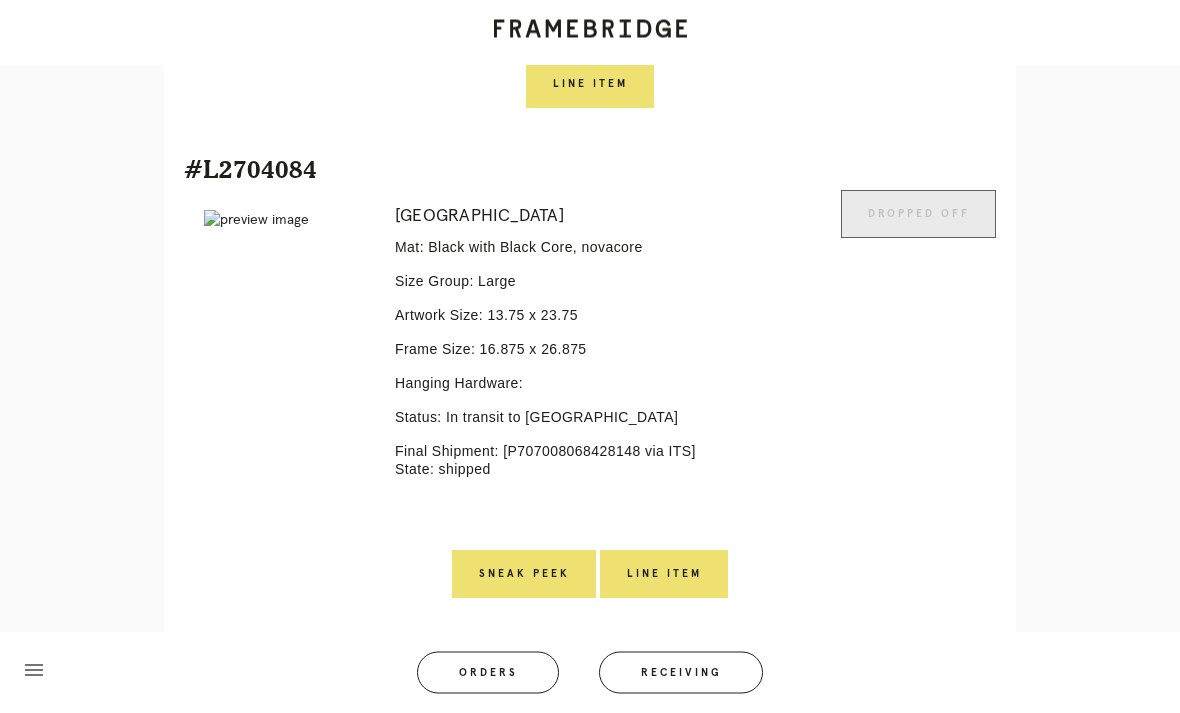 click on "Final Shipment:
[P707008068428148 via ITS] State: shipped" at bounding box center (556, 461) 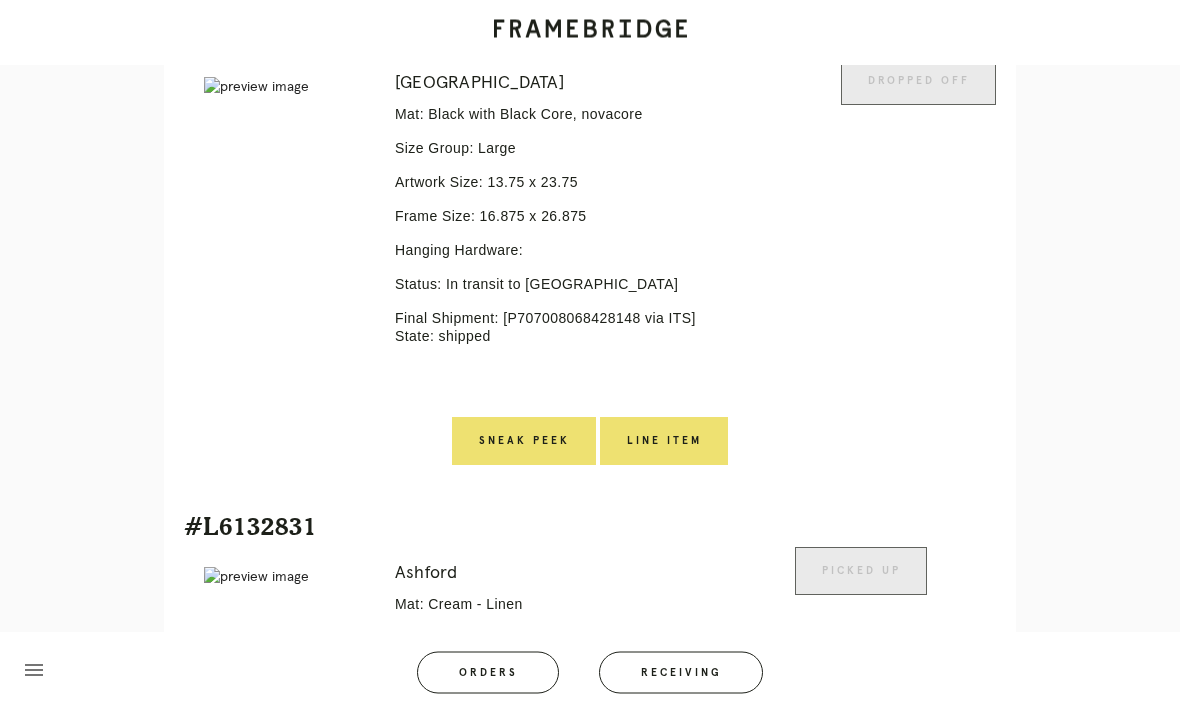 scroll, scrollTop: 1025, scrollLeft: 0, axis: vertical 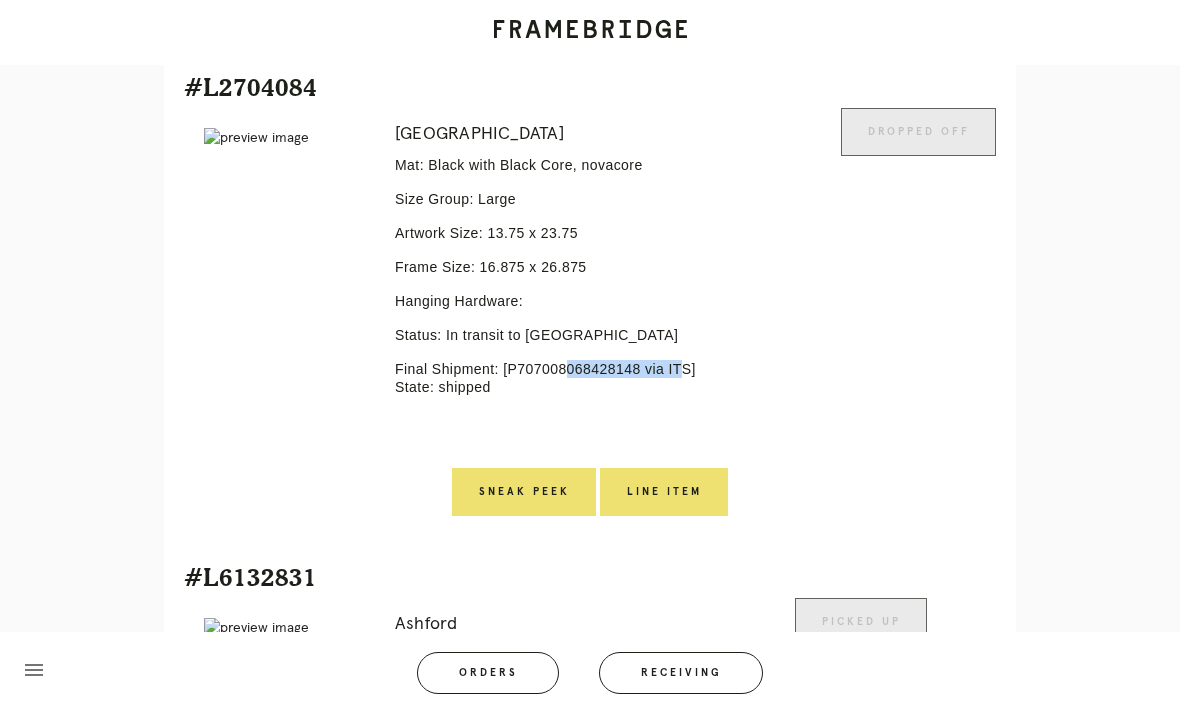 copy on "P707008068428148" 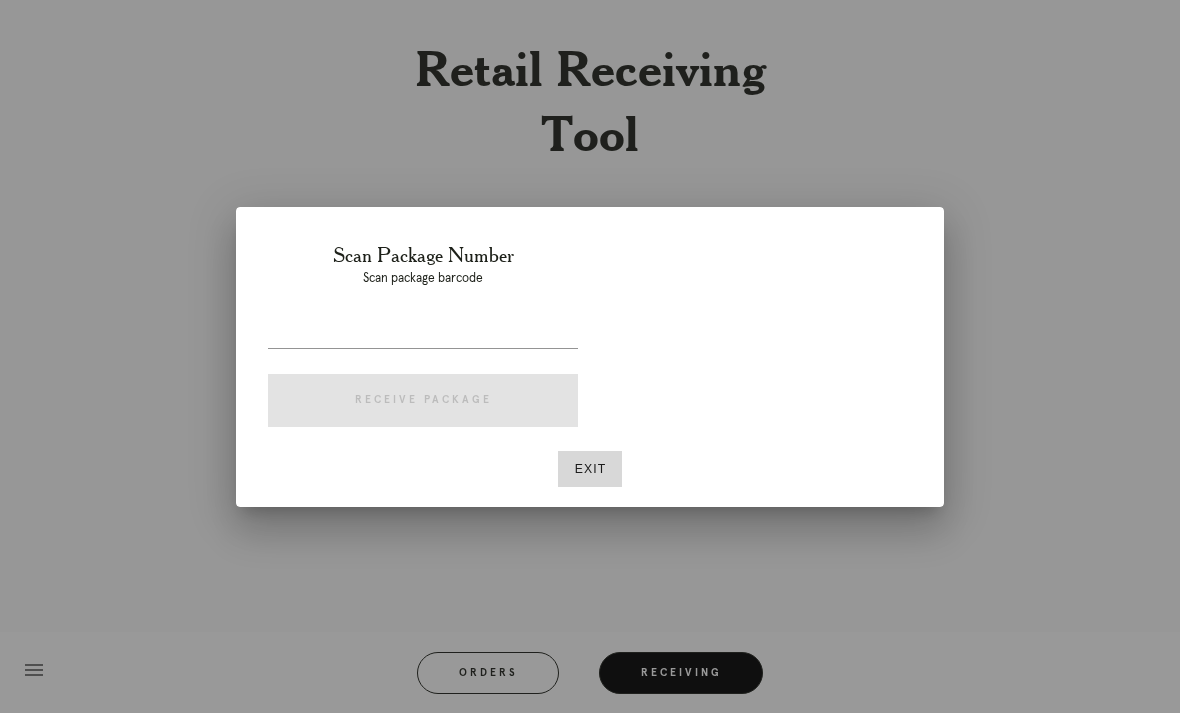 scroll, scrollTop: 50, scrollLeft: 0, axis: vertical 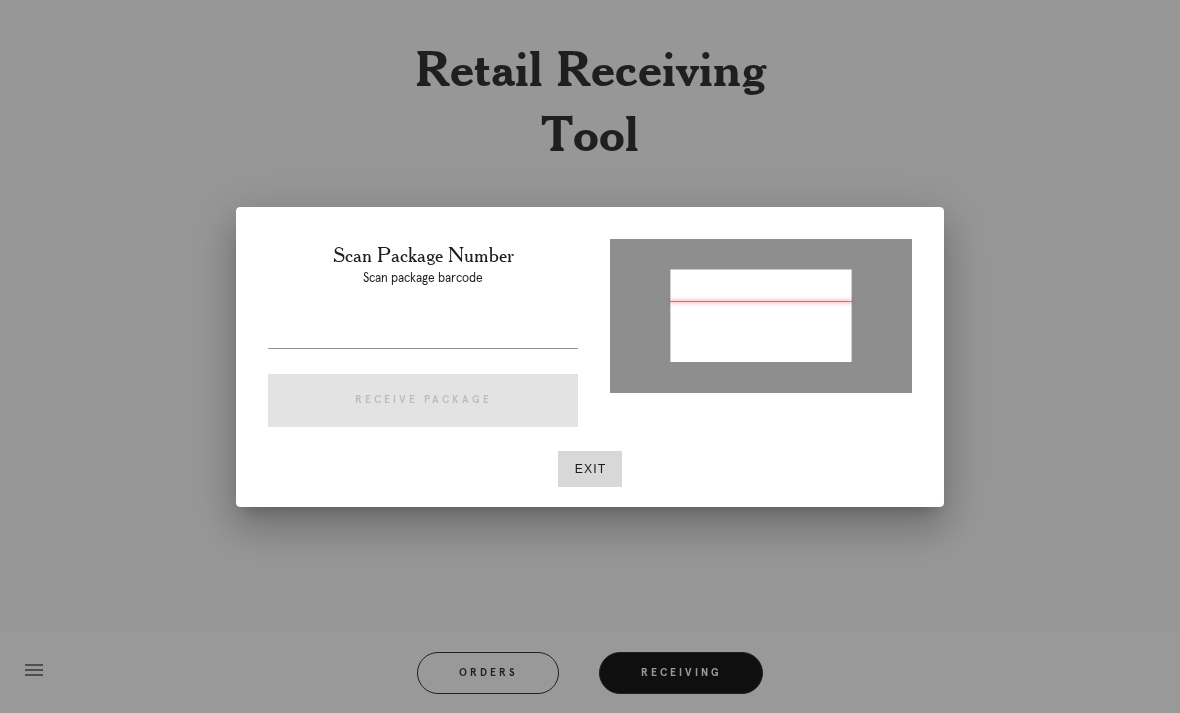 click at bounding box center (423, 332) 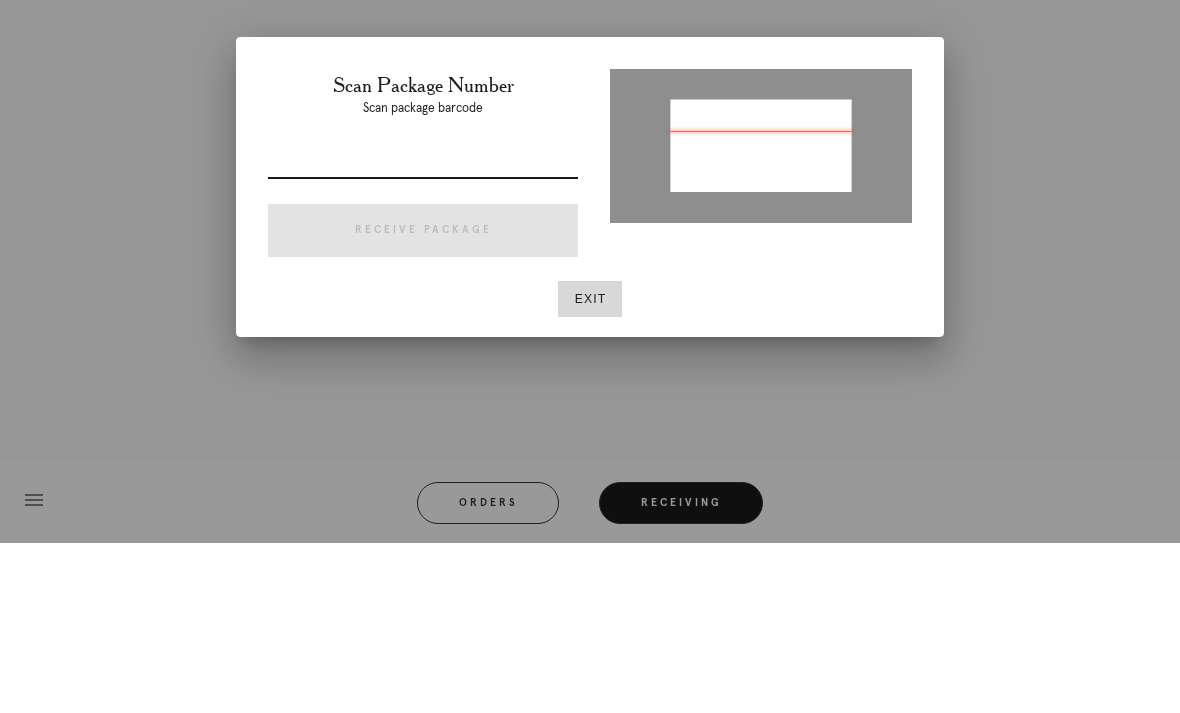 click at bounding box center (423, 332) 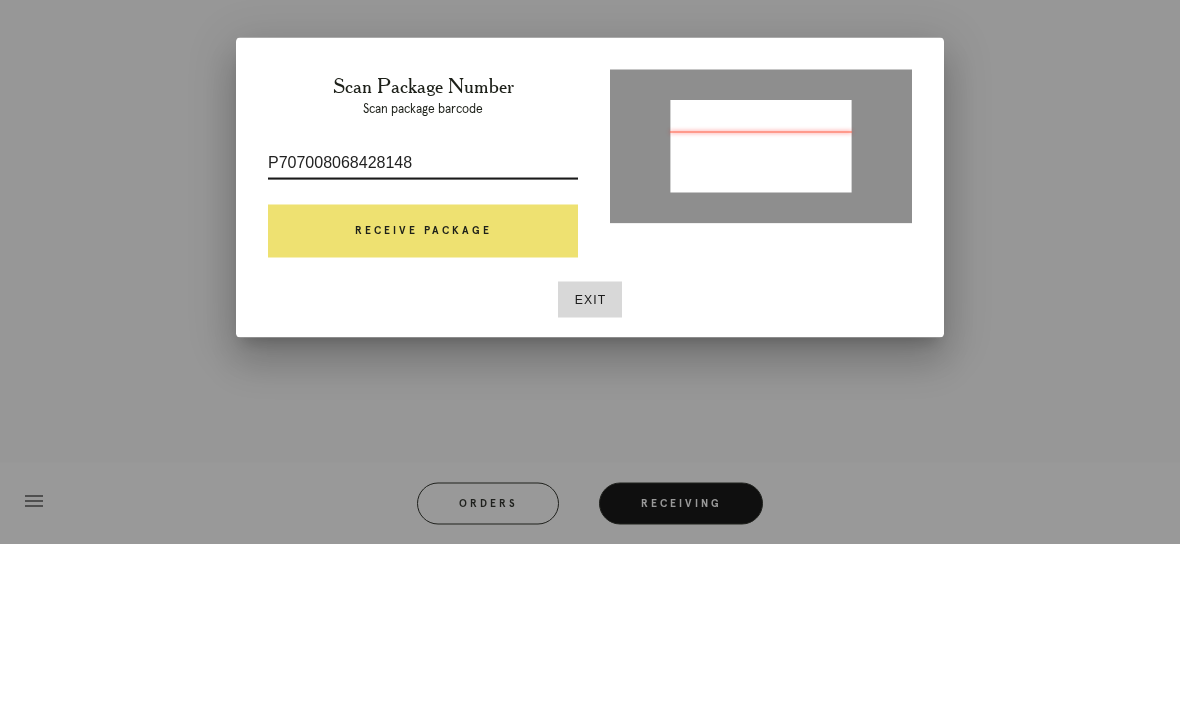 type on "P707008068428148" 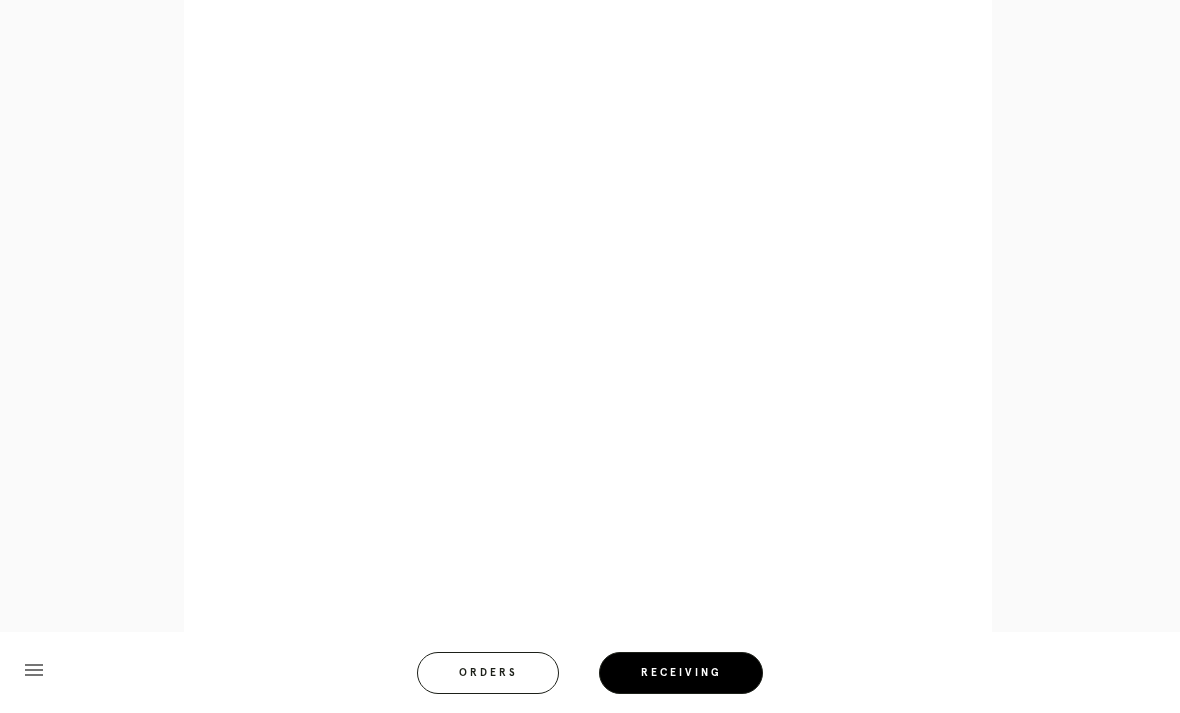 scroll, scrollTop: 852, scrollLeft: 0, axis: vertical 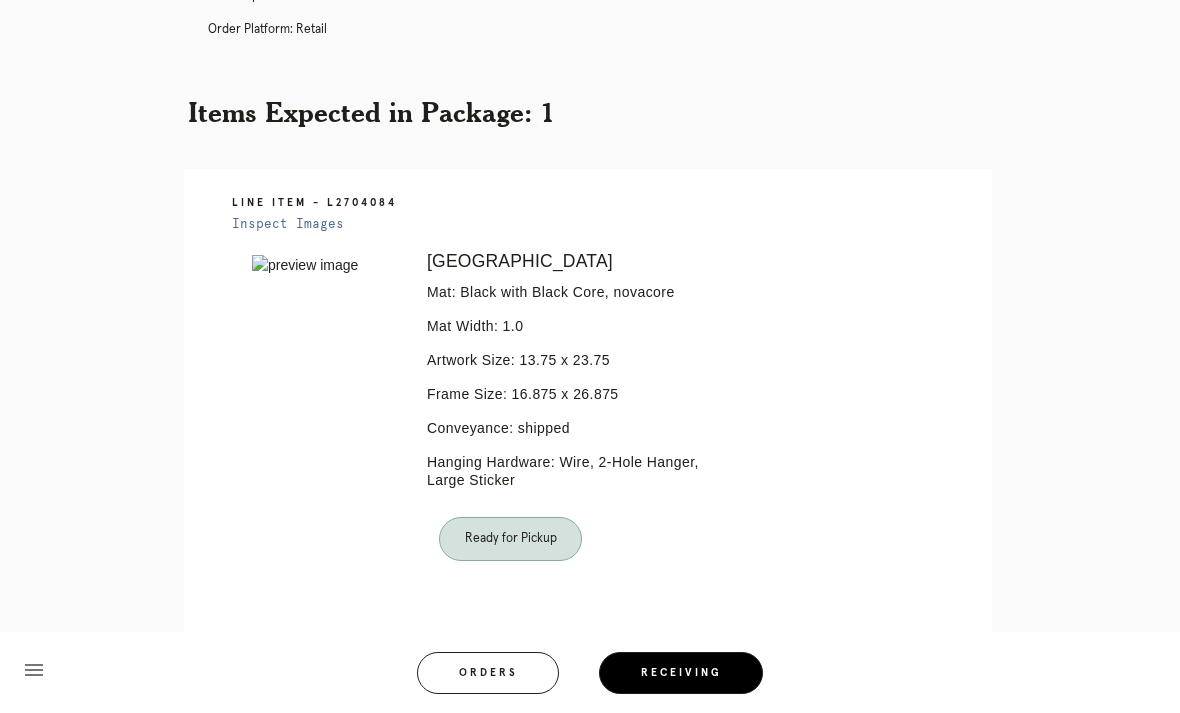 click on "Receiving" at bounding box center (681, 673) 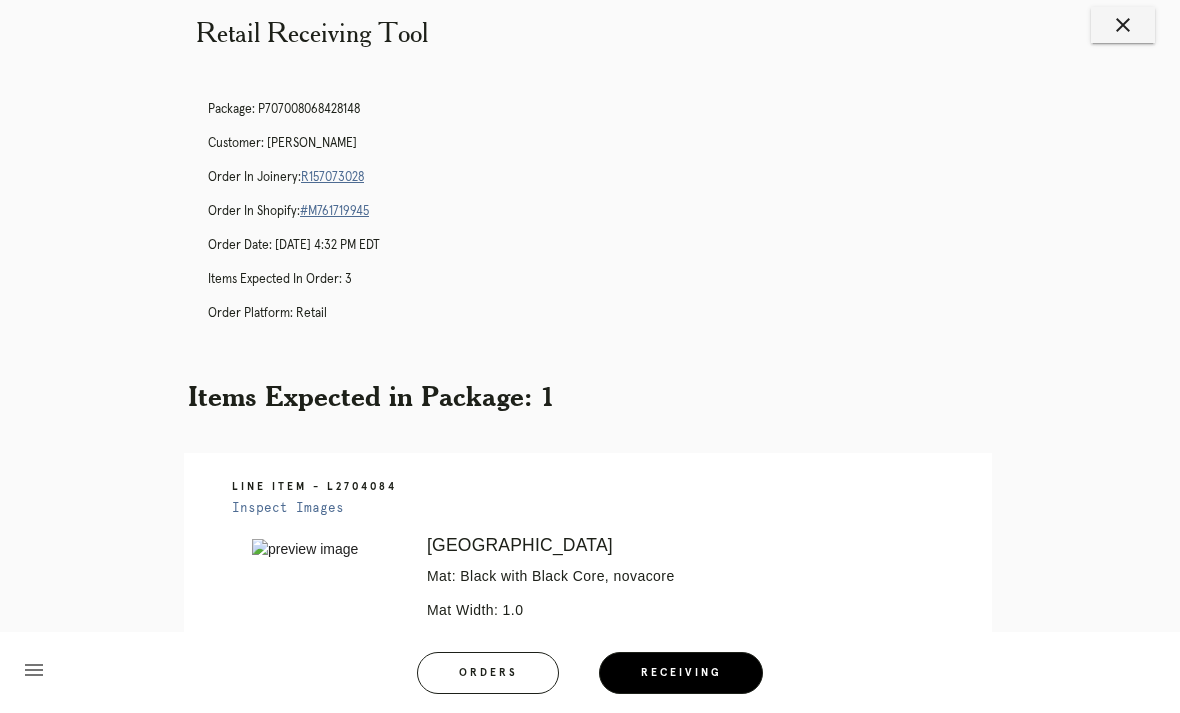 scroll, scrollTop: 35, scrollLeft: 0, axis: vertical 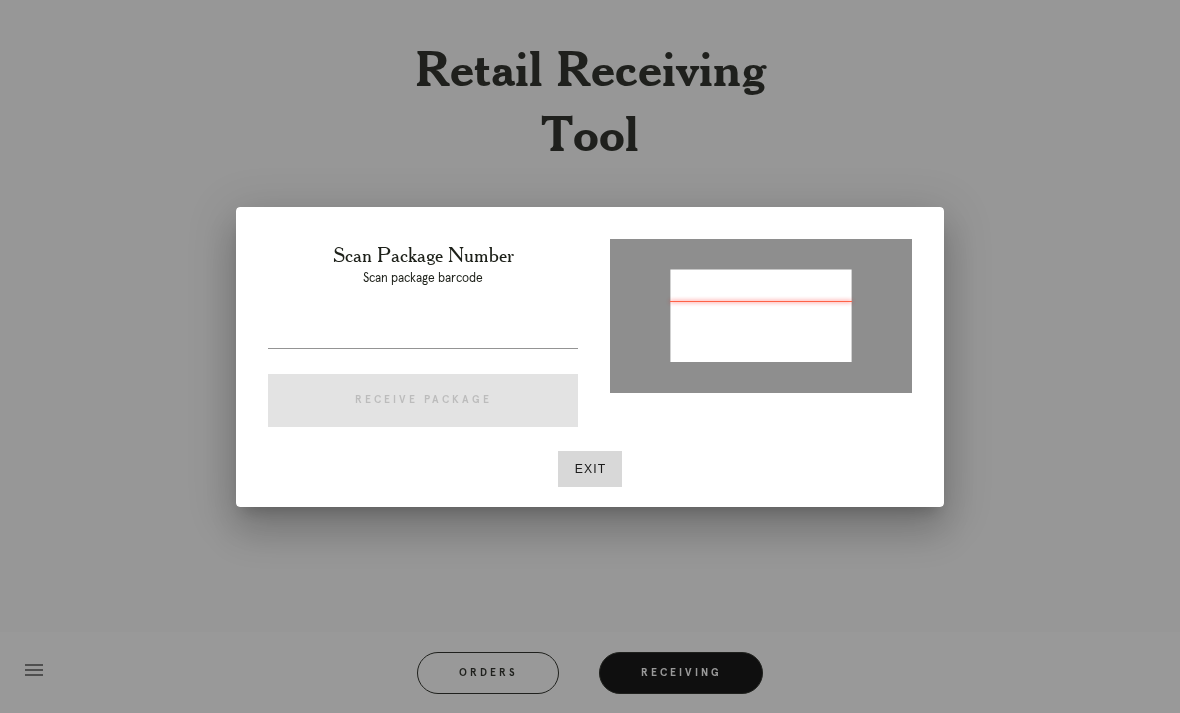 click at bounding box center (423, 332) 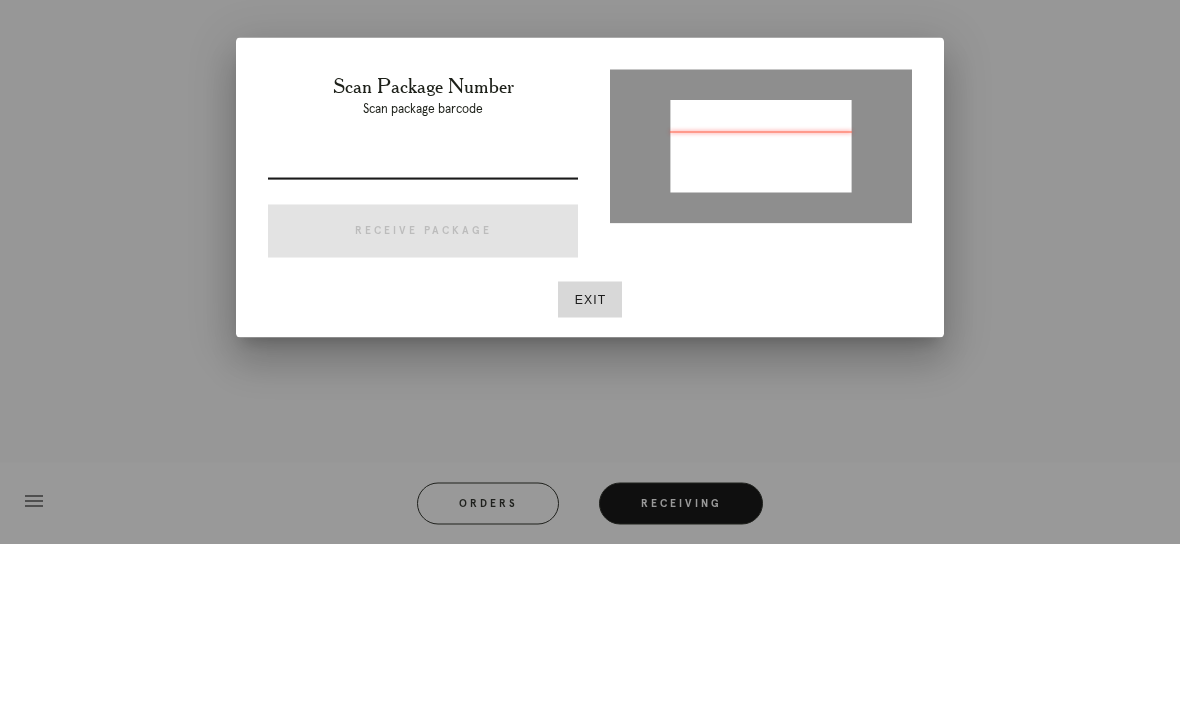 click at bounding box center (423, 332) 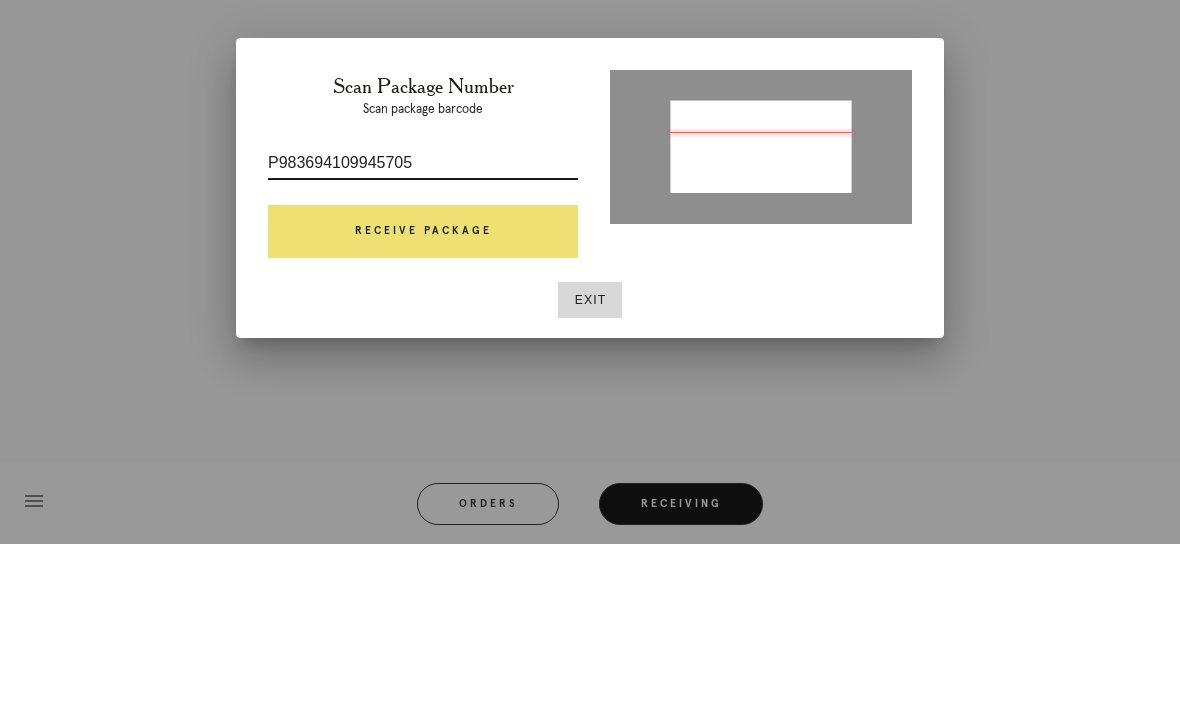 type on "P983694109945705" 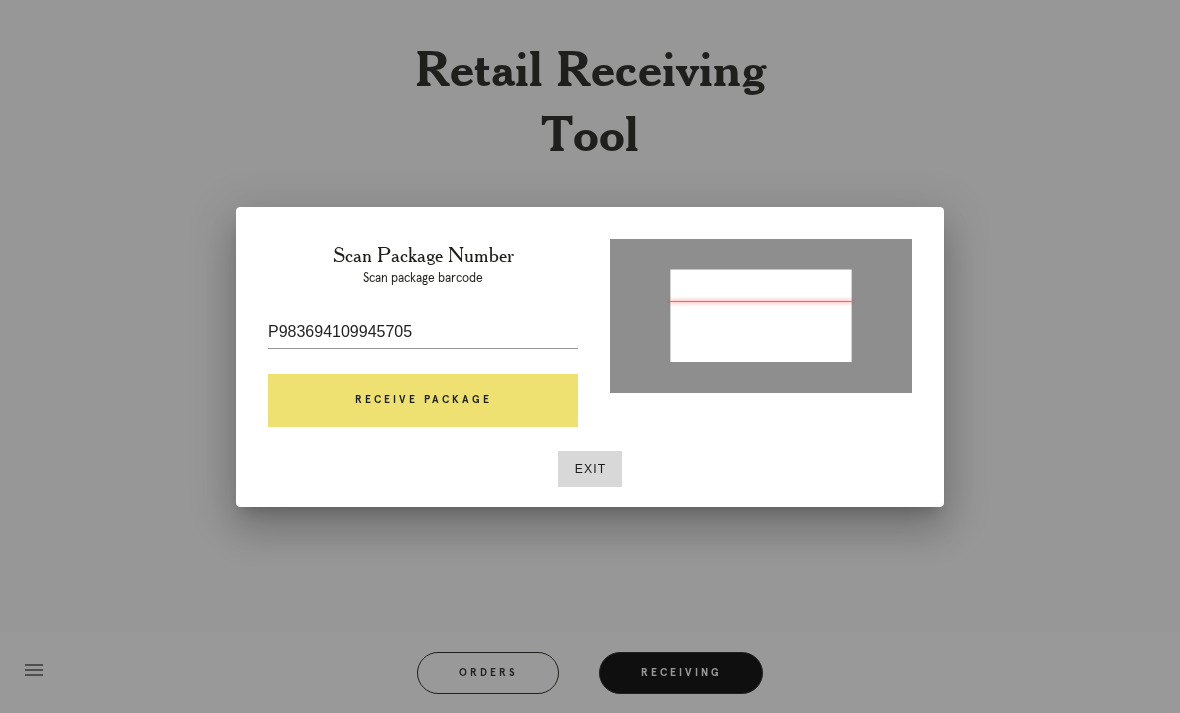 click on "Receive Package" at bounding box center [423, 401] 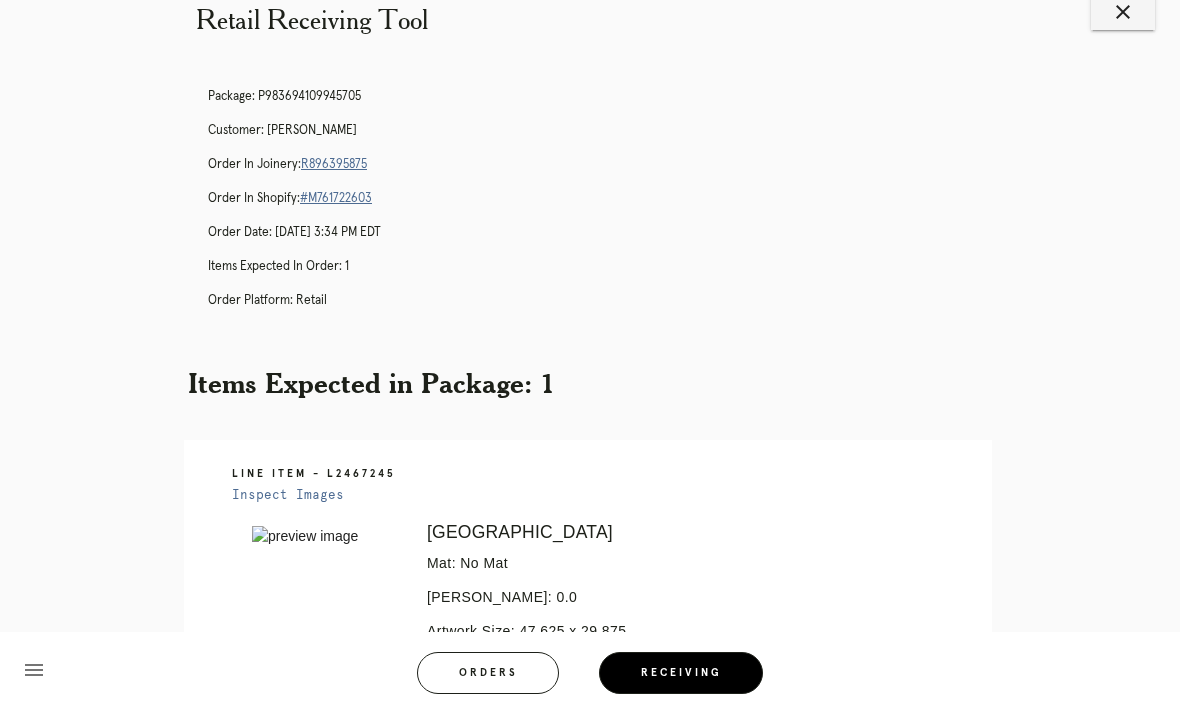 scroll, scrollTop: 47, scrollLeft: 0, axis: vertical 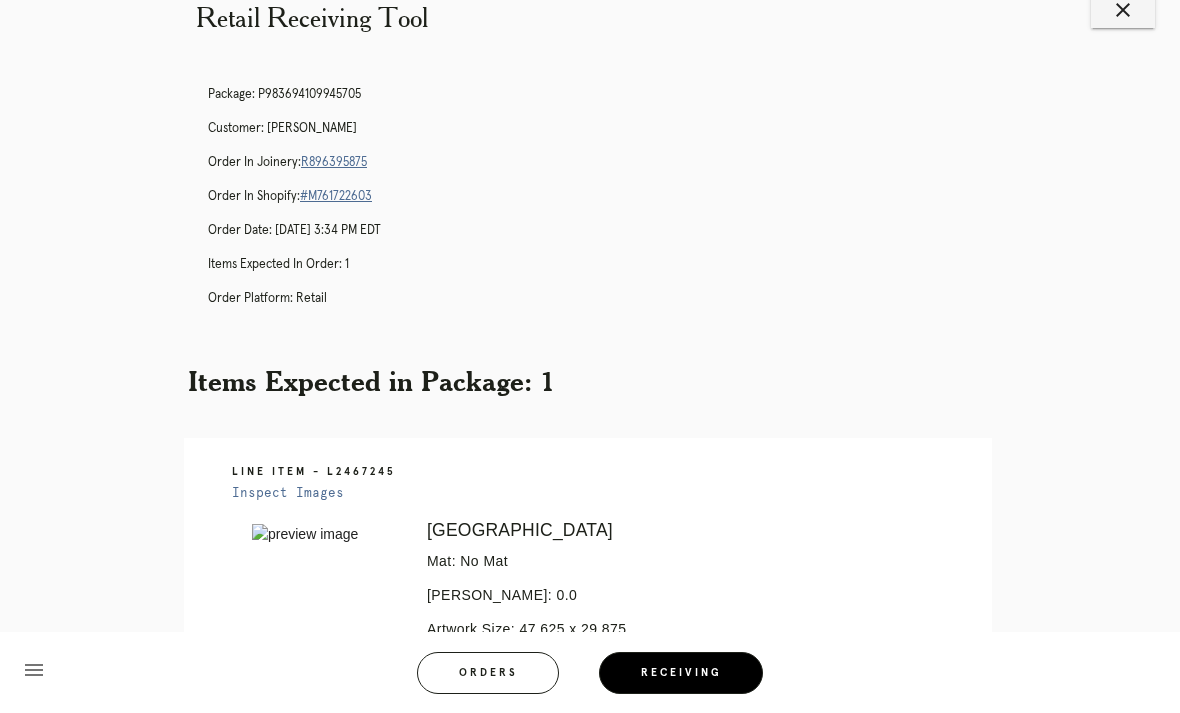 click on "R896395875" at bounding box center [334, 162] 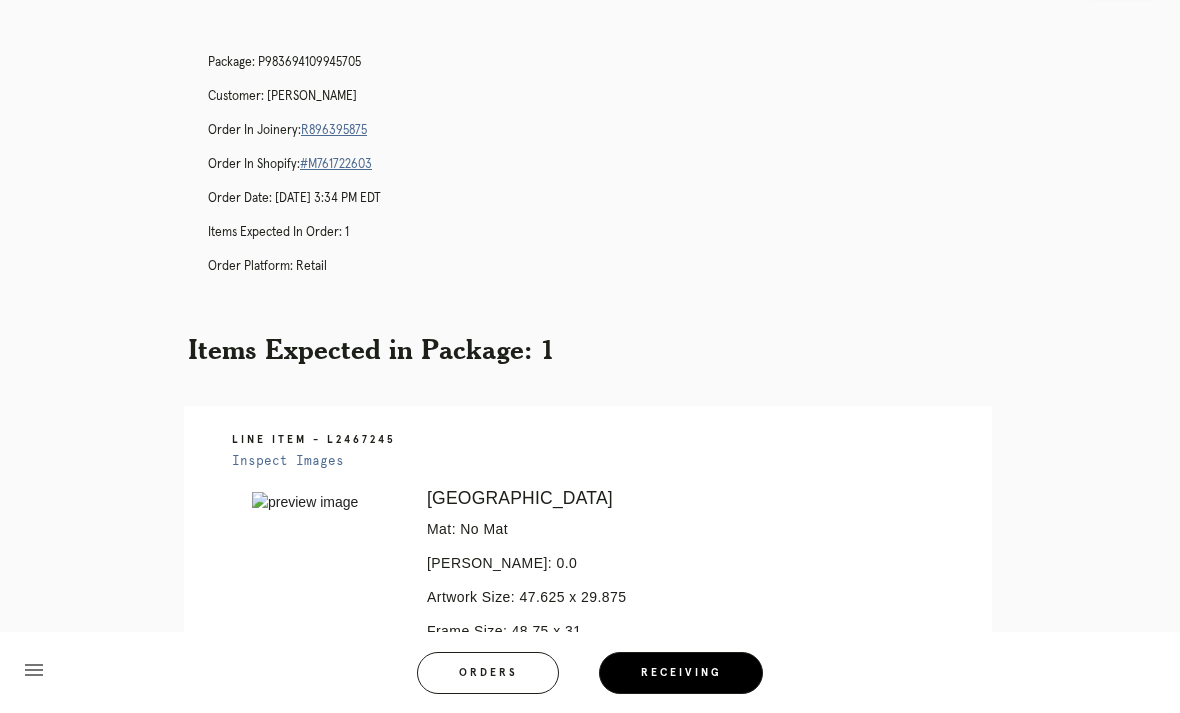 click on "Receiving" at bounding box center [681, 673] 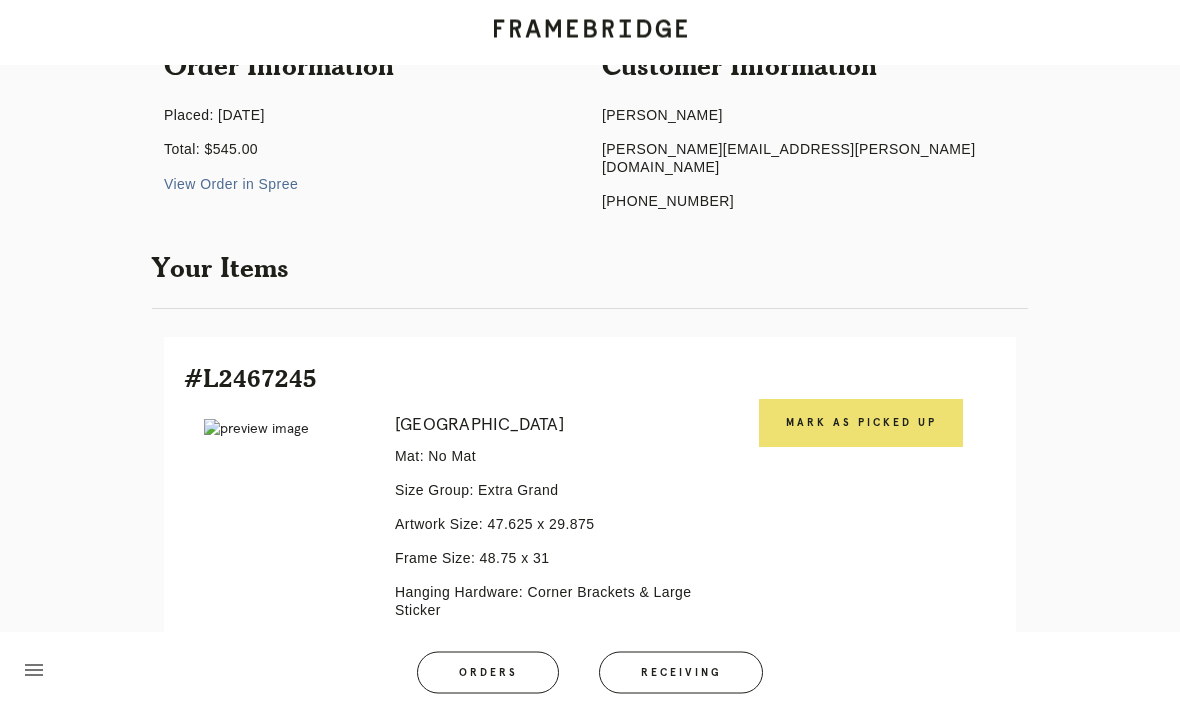 scroll, scrollTop: 214, scrollLeft: 0, axis: vertical 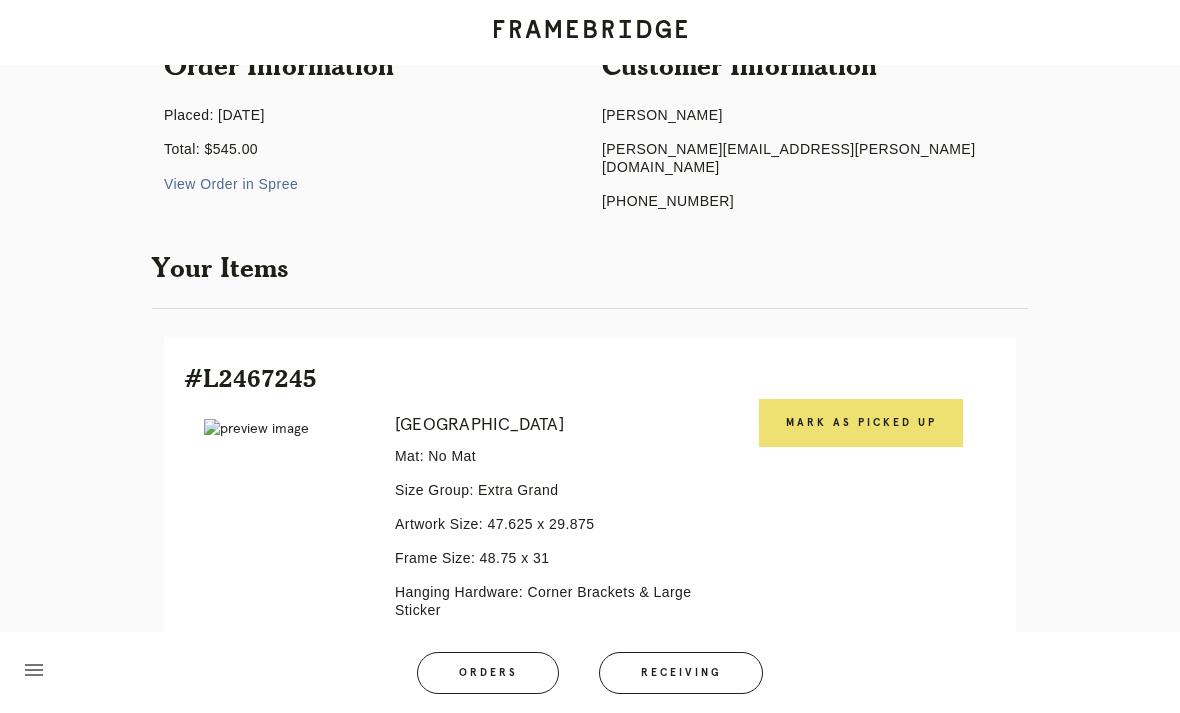click on "Mark as Picked Up" at bounding box center [861, 423] 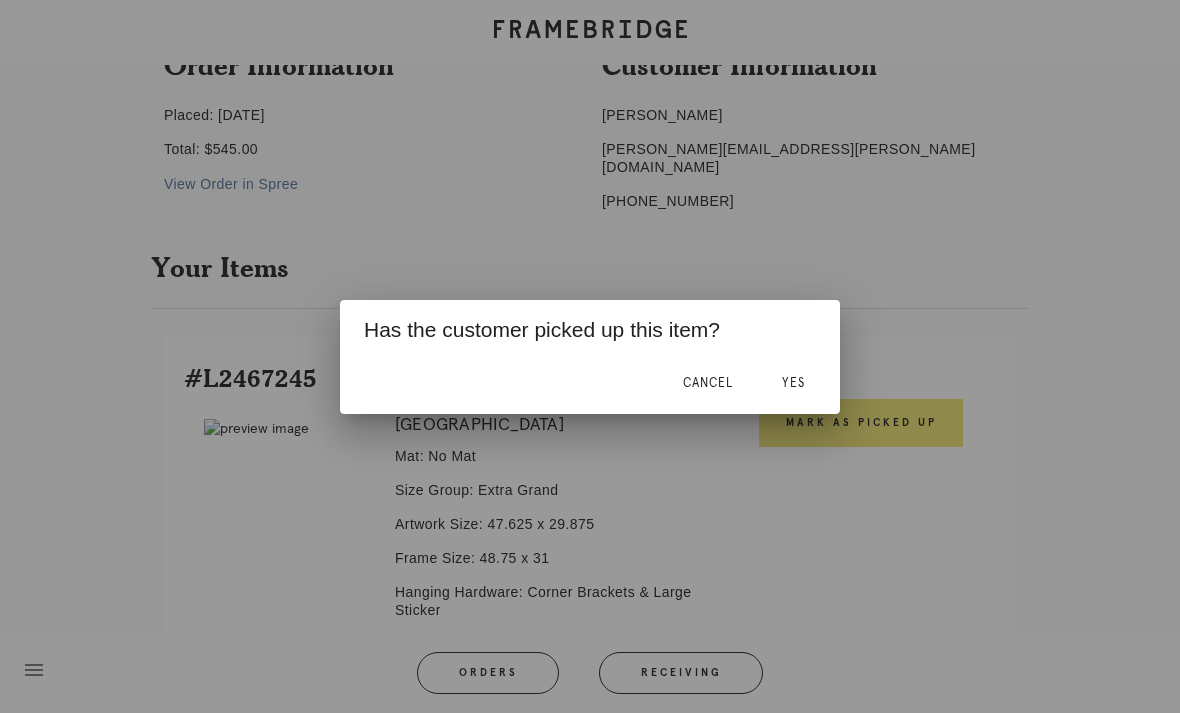 click on "Yes" at bounding box center (793, 383) 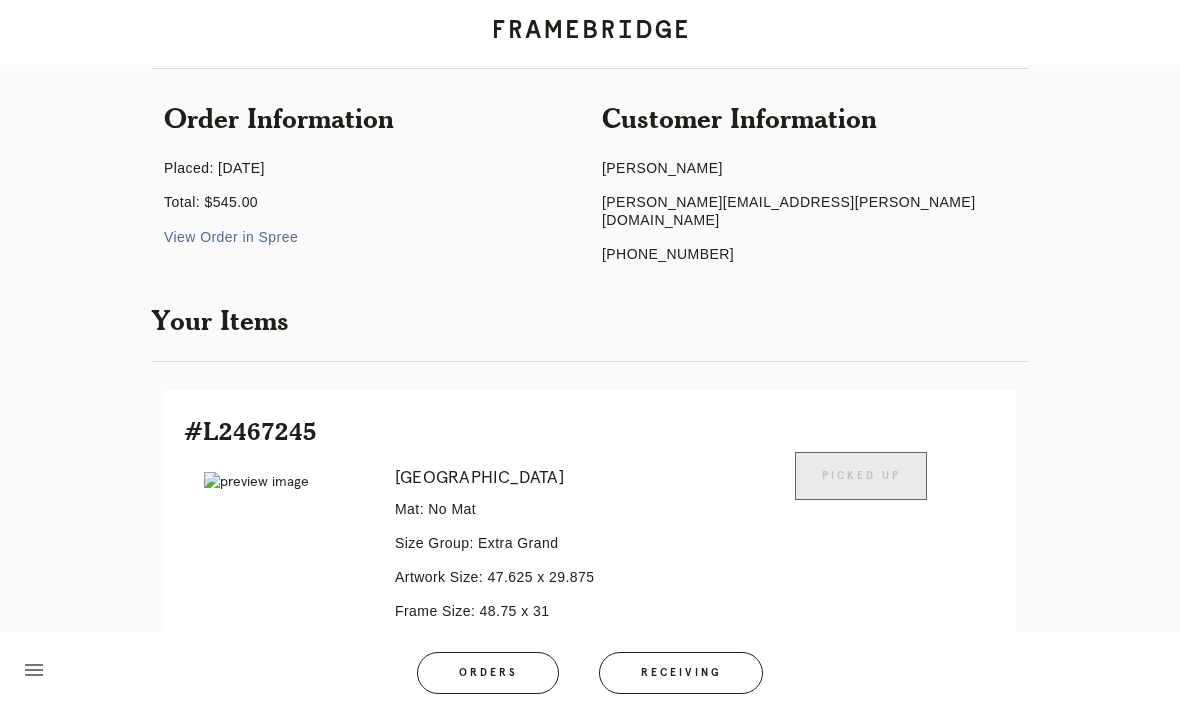 scroll, scrollTop: 0, scrollLeft: 0, axis: both 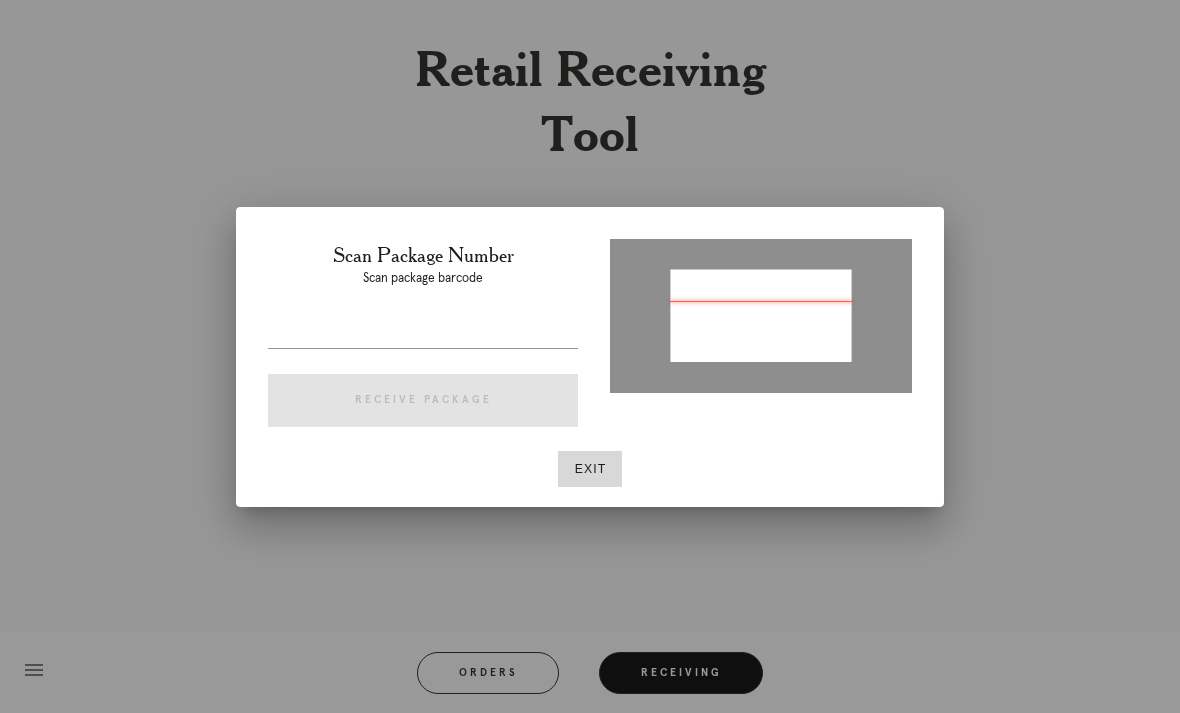 click at bounding box center (423, 332) 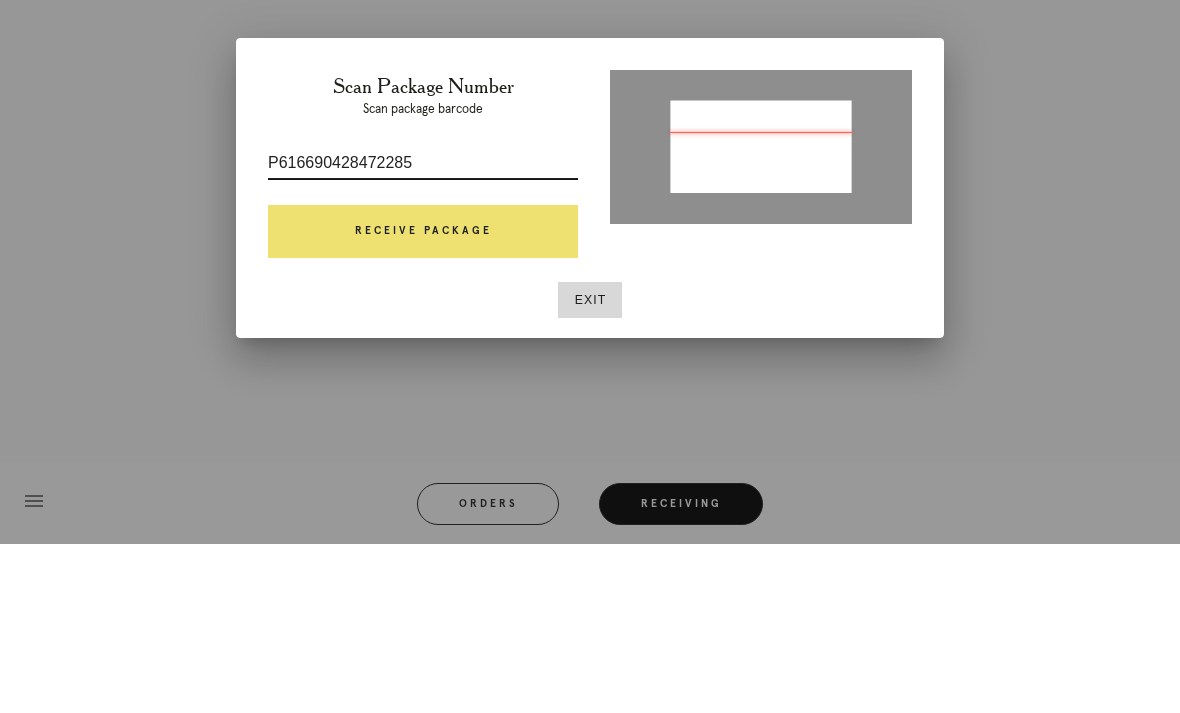 type on "P616690428472285" 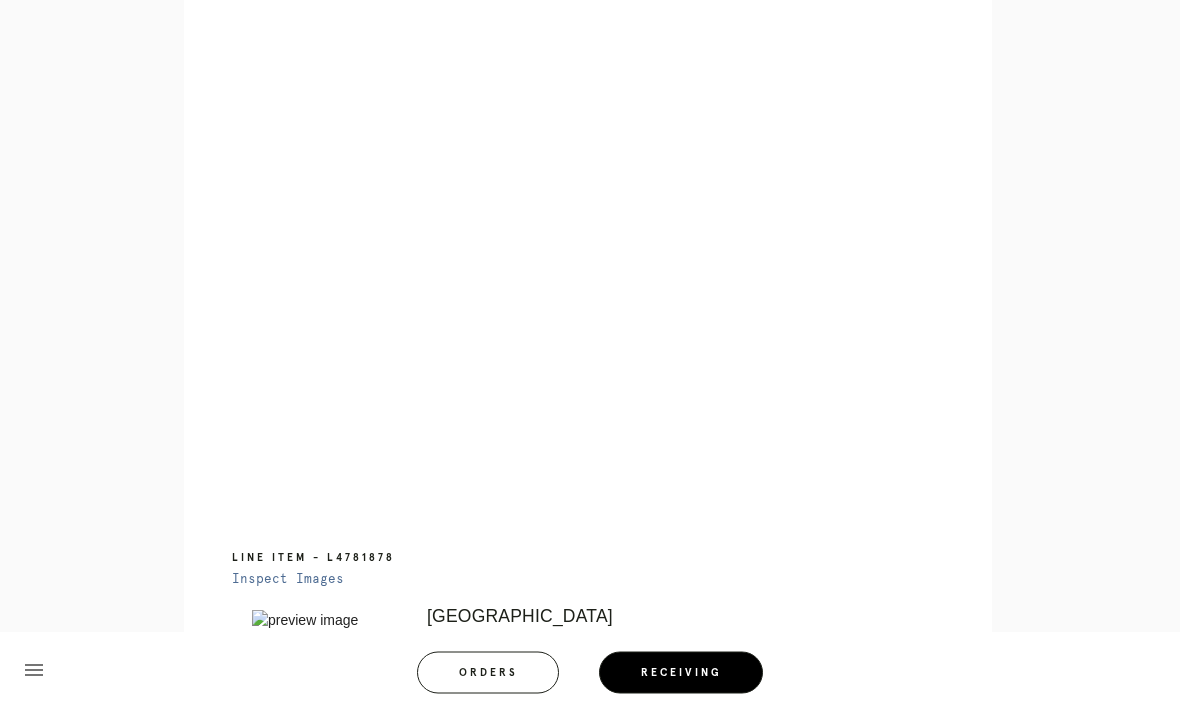 scroll, scrollTop: 961, scrollLeft: 0, axis: vertical 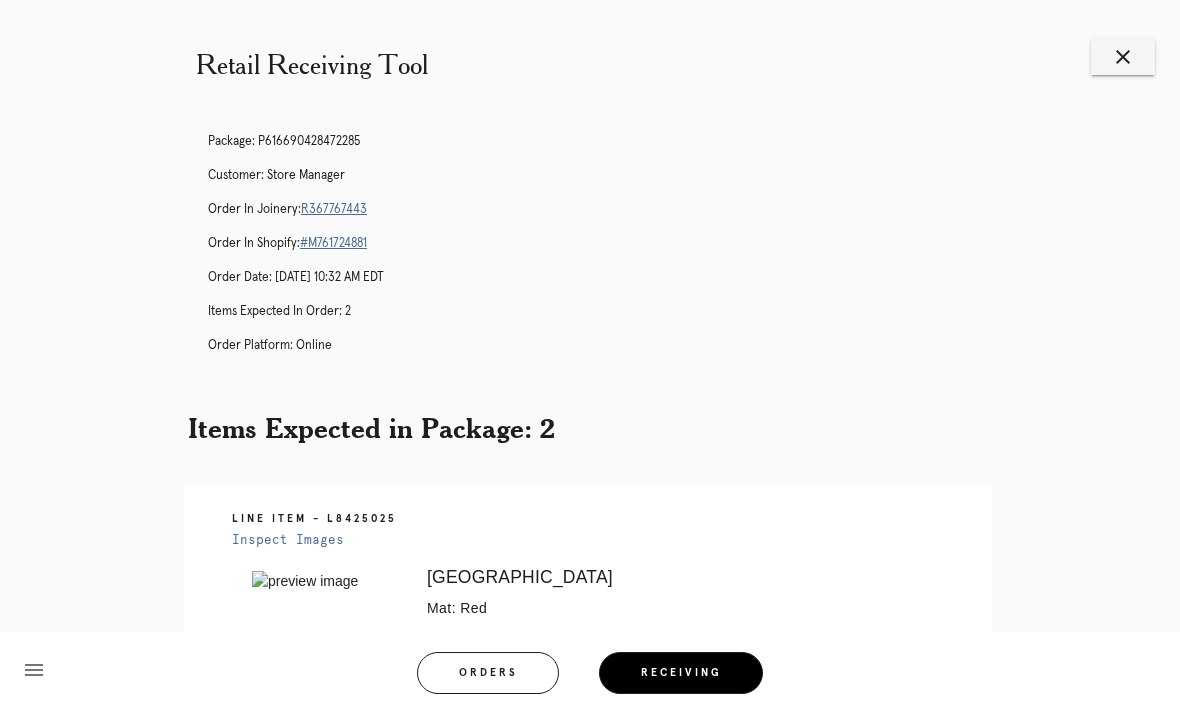 click on "R367767443" at bounding box center (334, 209) 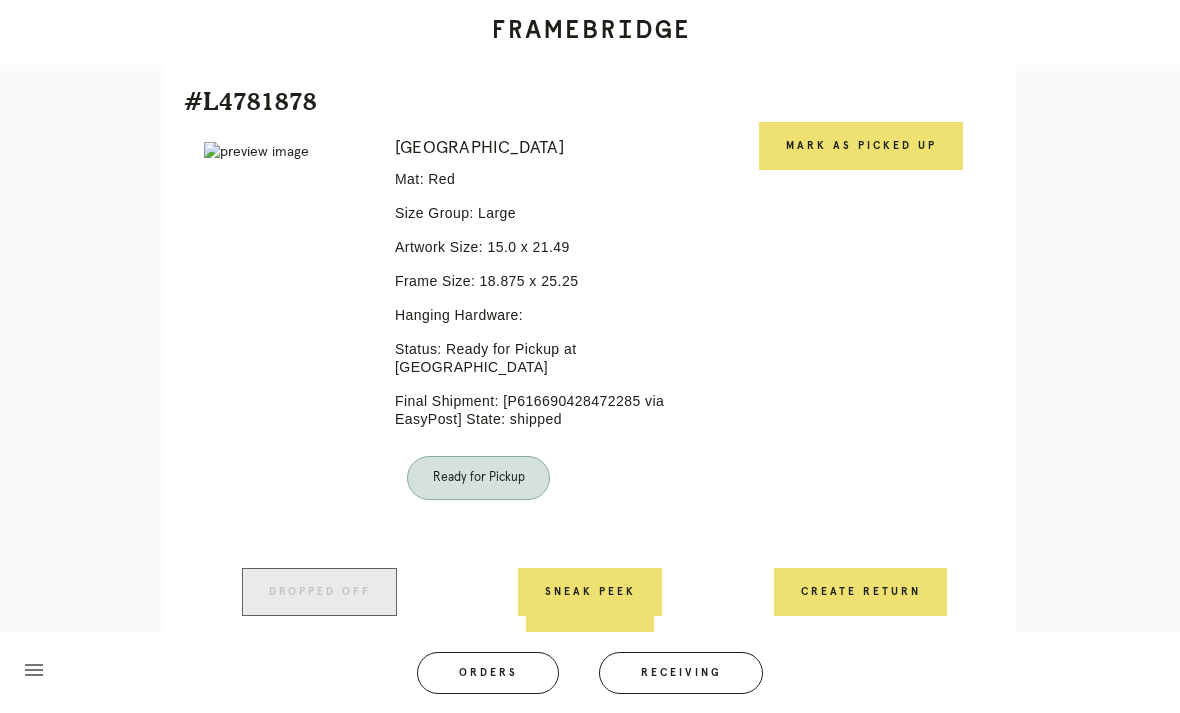 scroll, scrollTop: 1087, scrollLeft: 0, axis: vertical 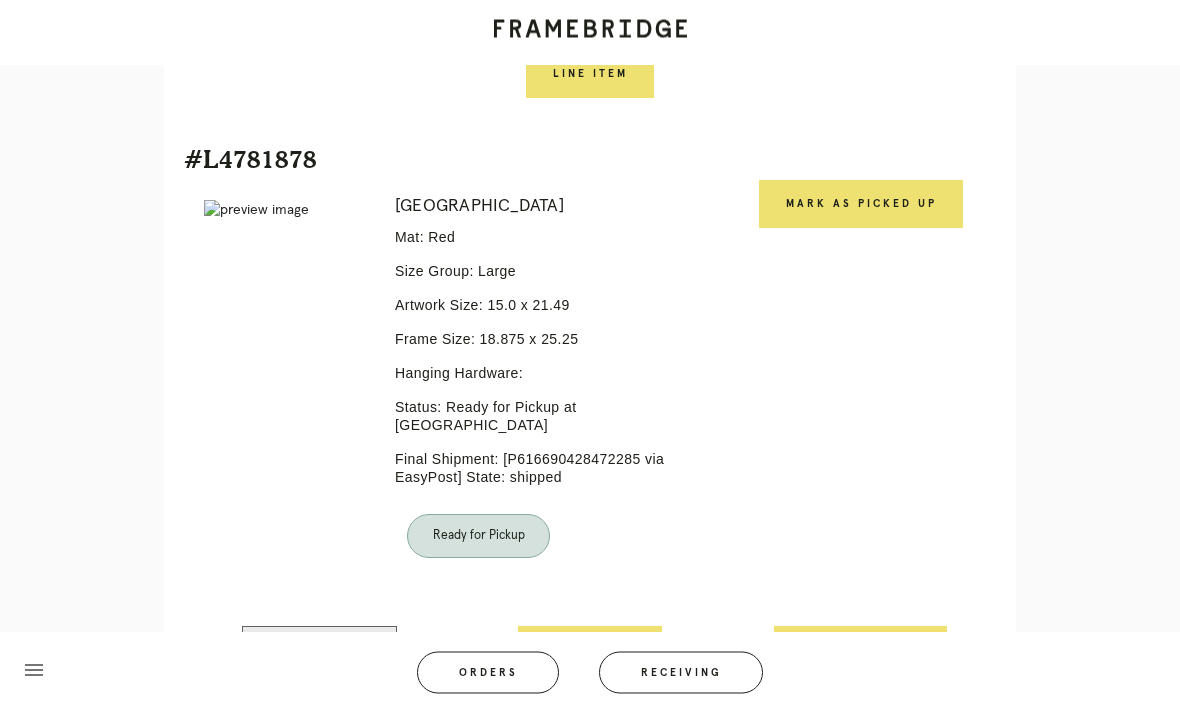 click on "Mark as Picked Up" at bounding box center [861, 205] 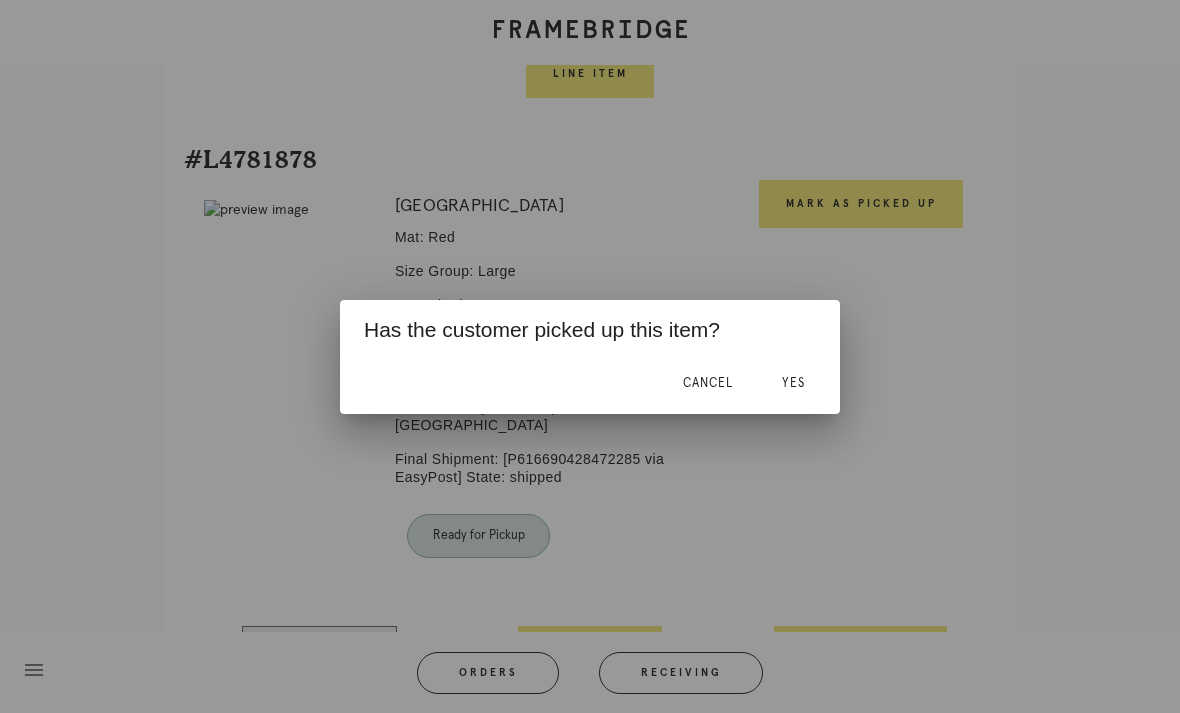 click on "Yes" at bounding box center (793, 383) 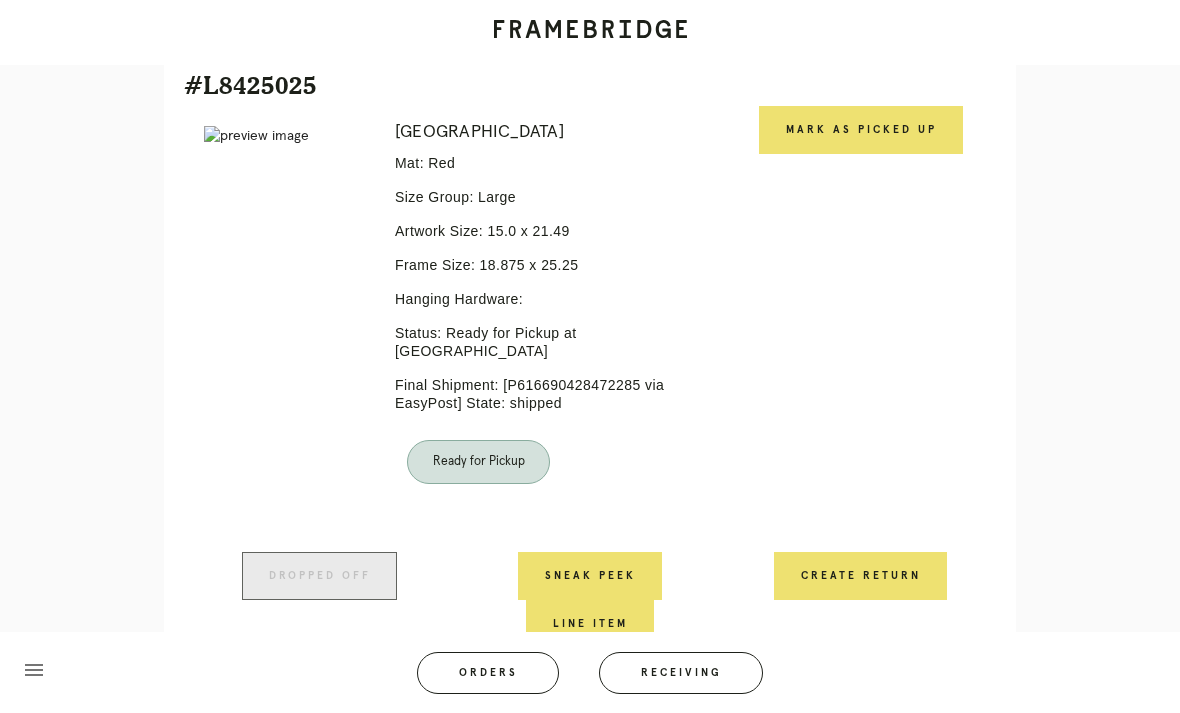 scroll, scrollTop: 430, scrollLeft: 0, axis: vertical 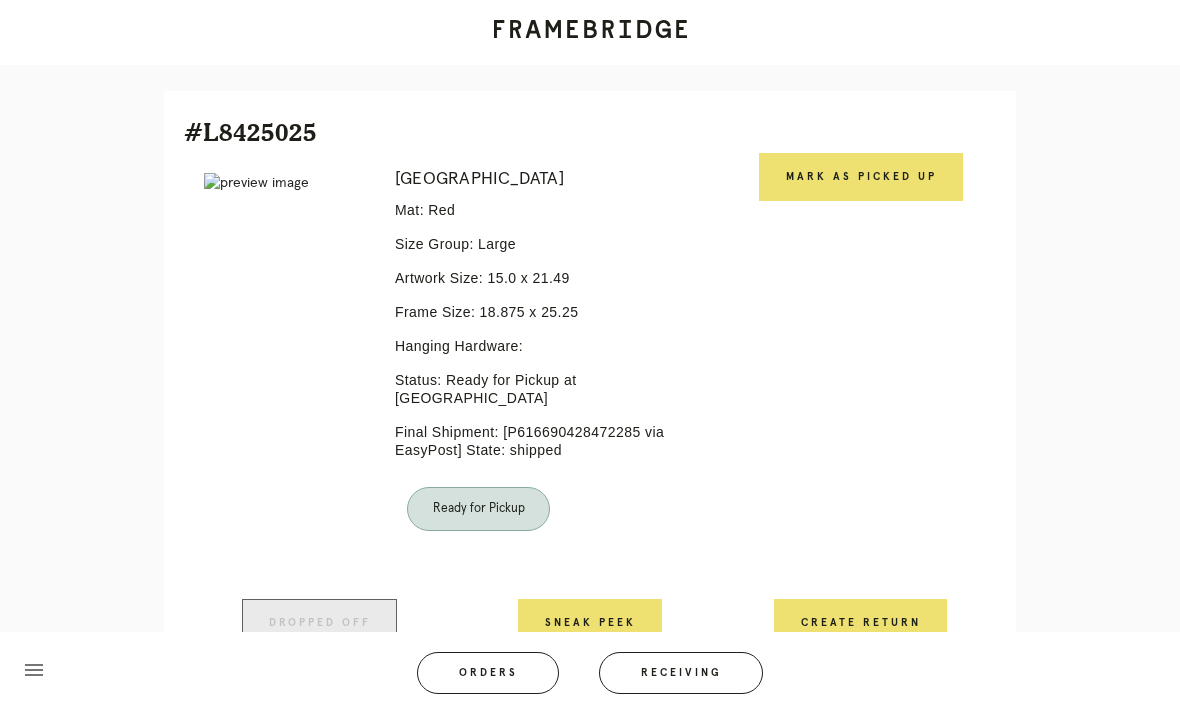 click on "Mark as Picked Up" at bounding box center [861, 177] 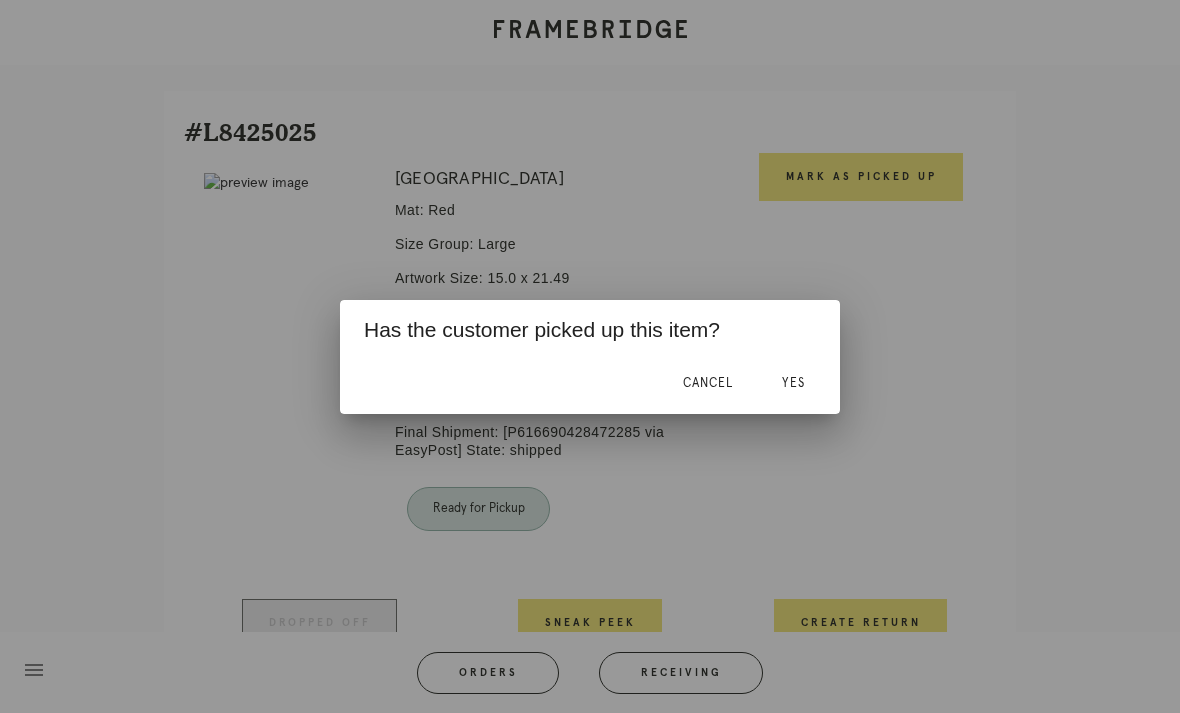 click on "Yes" at bounding box center (793, 384) 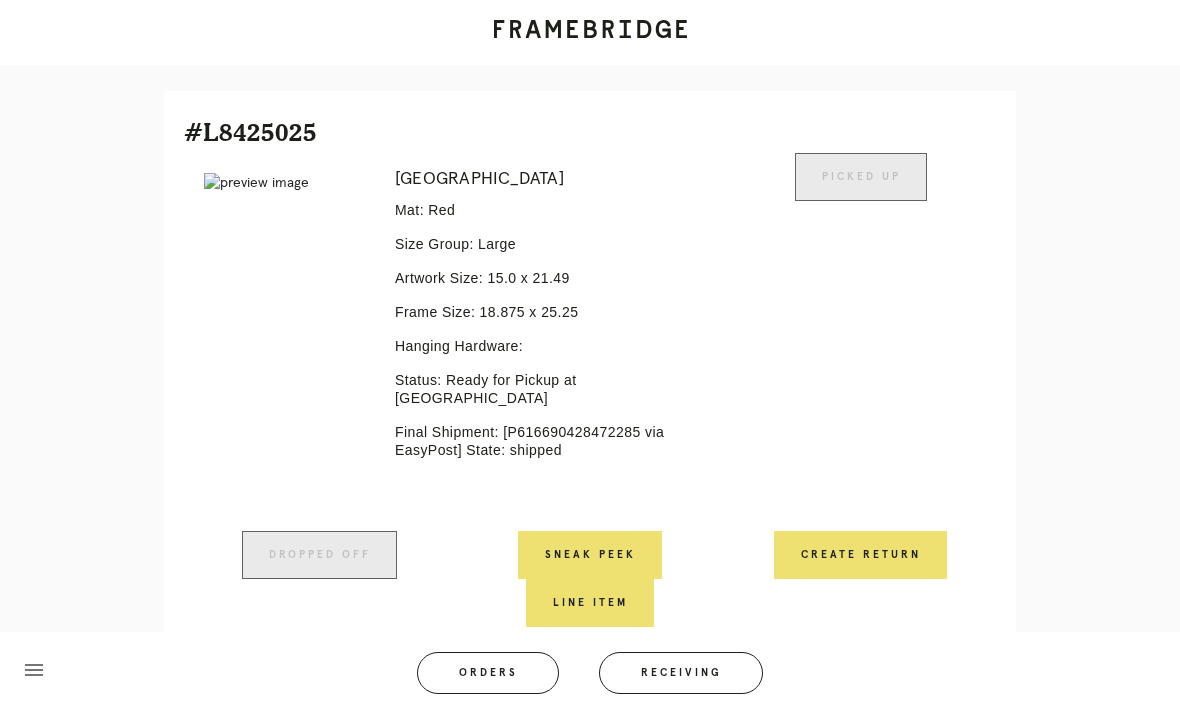 scroll, scrollTop: 427, scrollLeft: 0, axis: vertical 